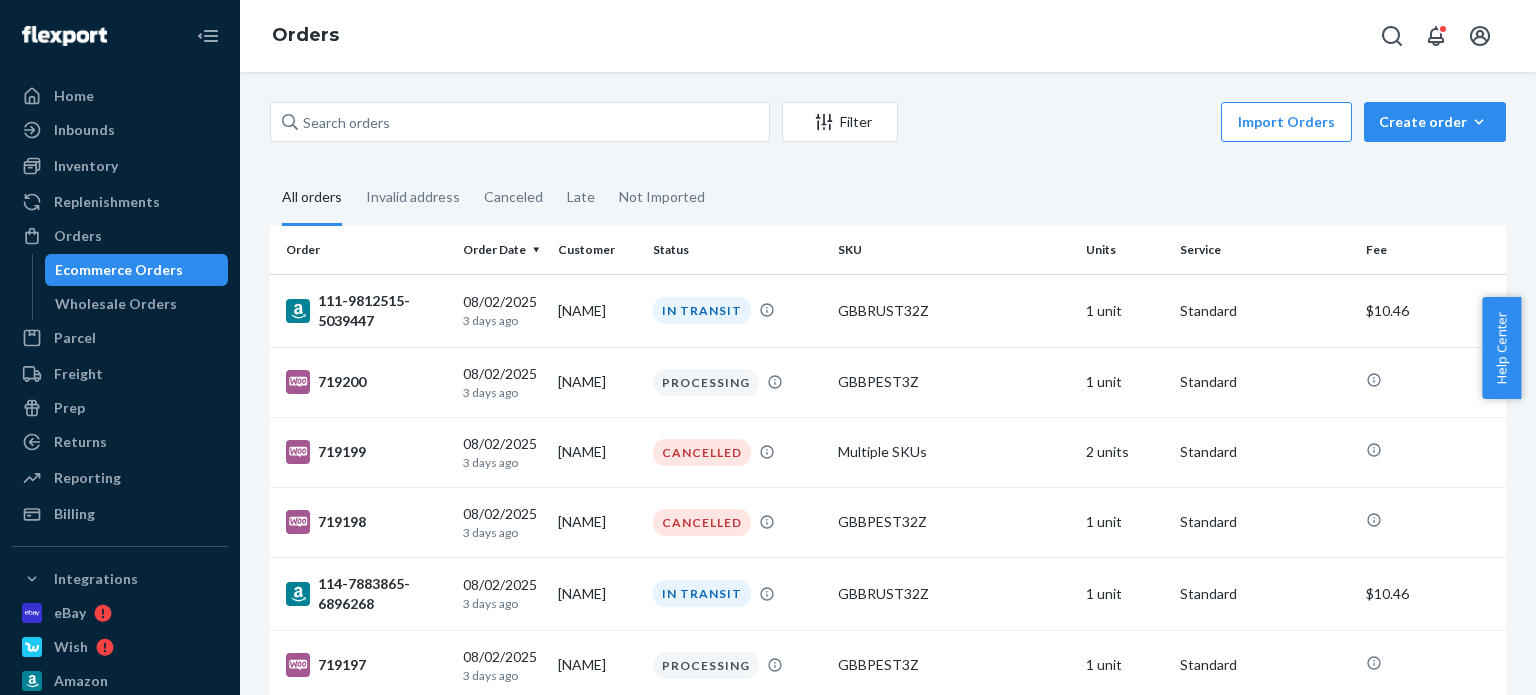 scroll, scrollTop: 0, scrollLeft: 0, axis: both 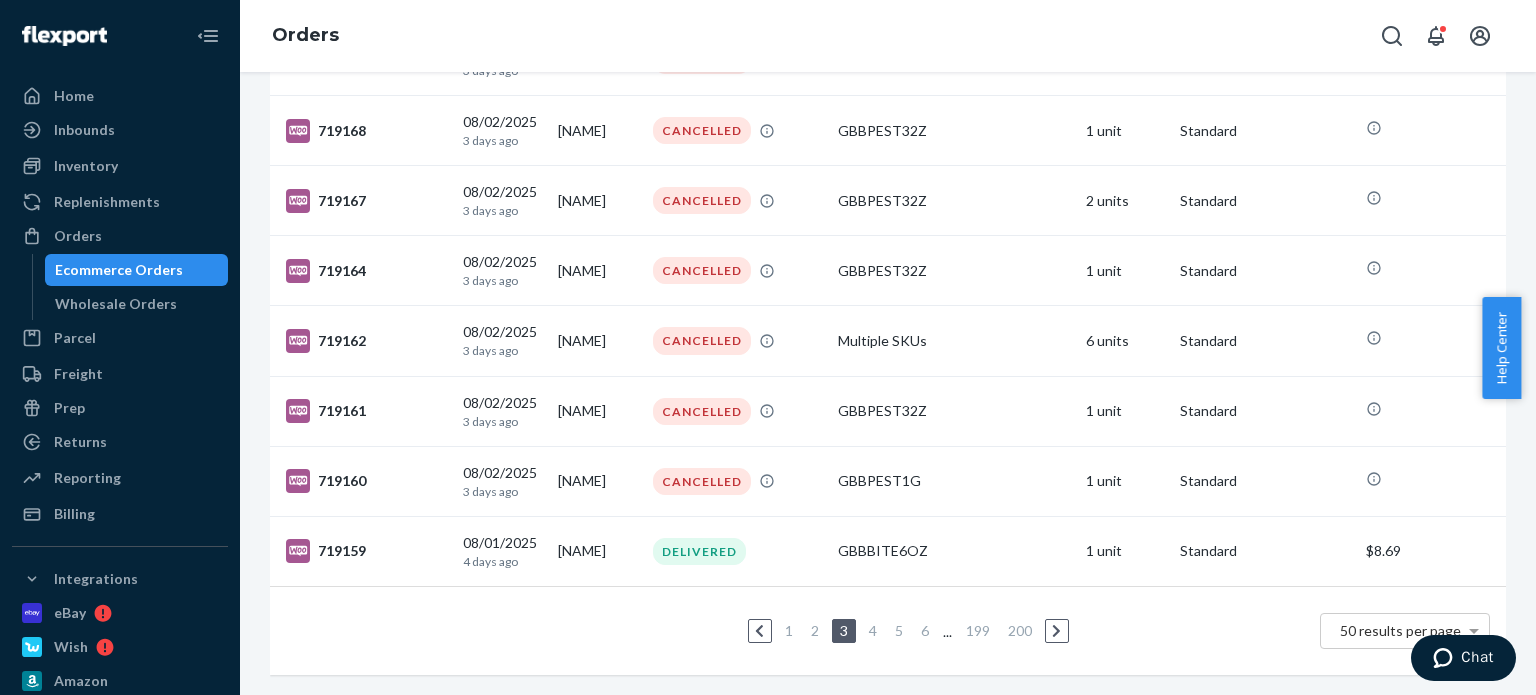 click on "1" at bounding box center [789, 630] 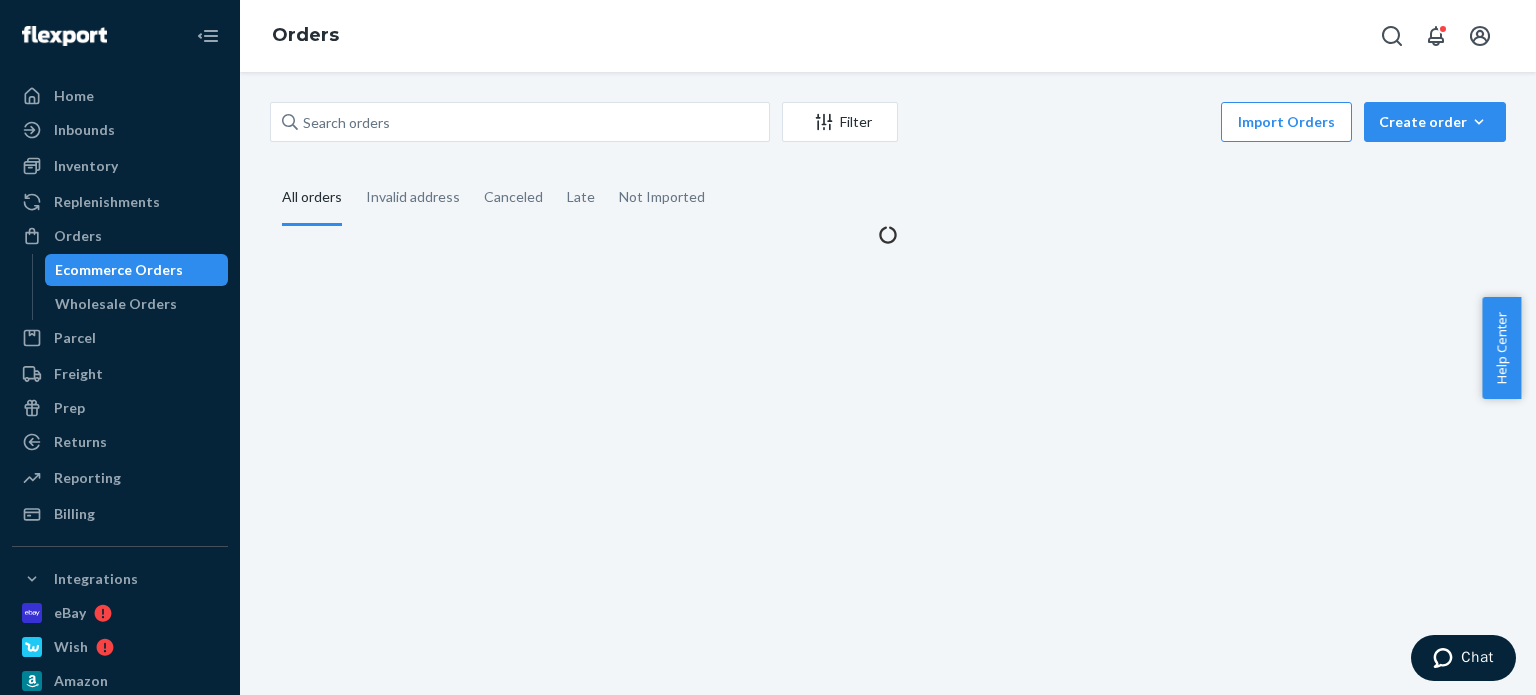 scroll, scrollTop: 0, scrollLeft: 0, axis: both 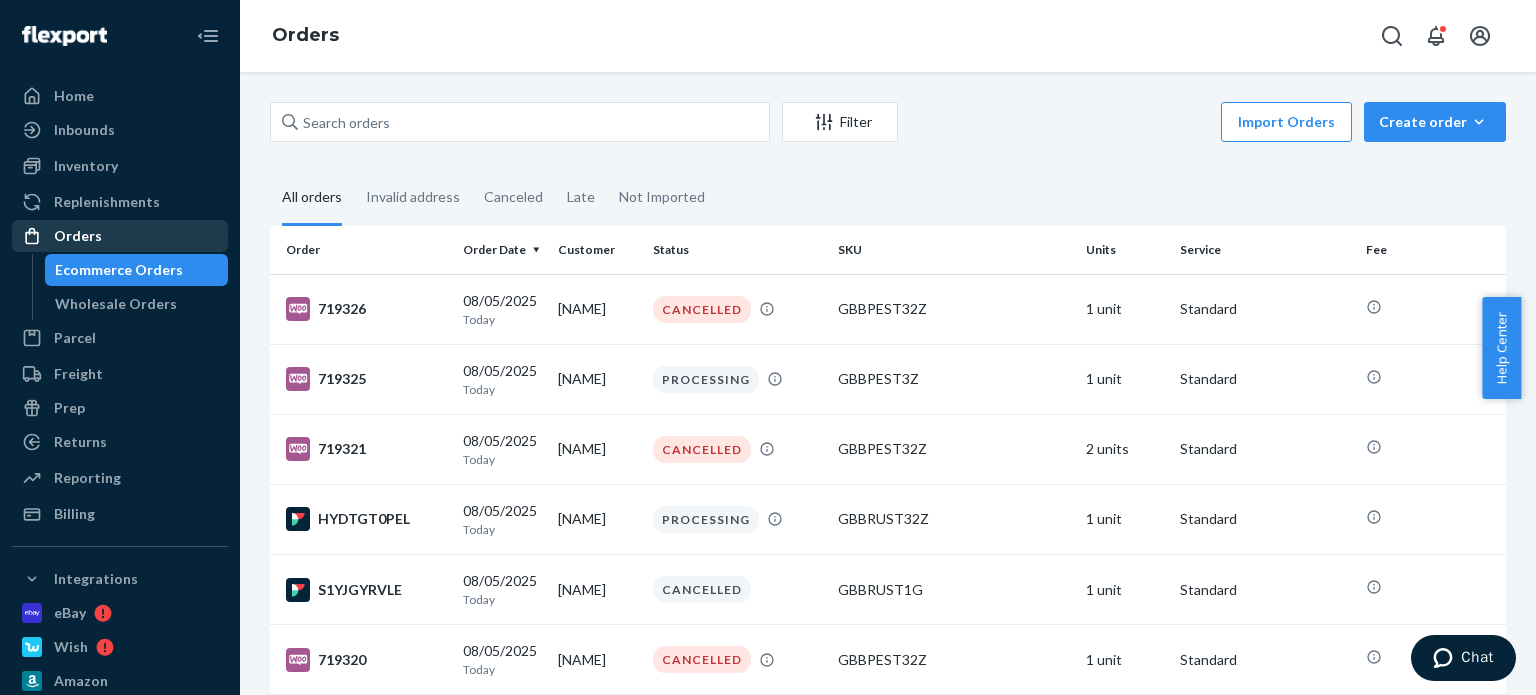 click on "Orders" at bounding box center [120, 236] 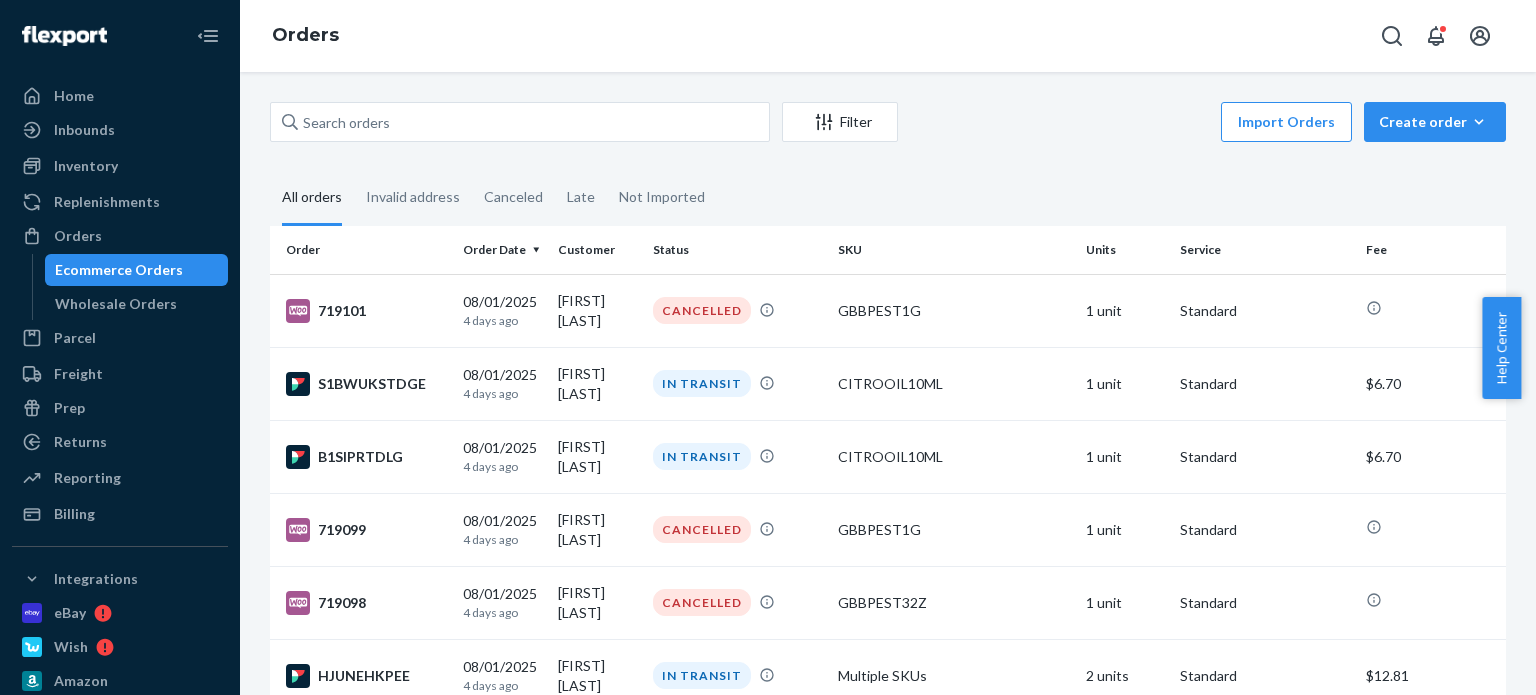 scroll, scrollTop: 0, scrollLeft: 0, axis: both 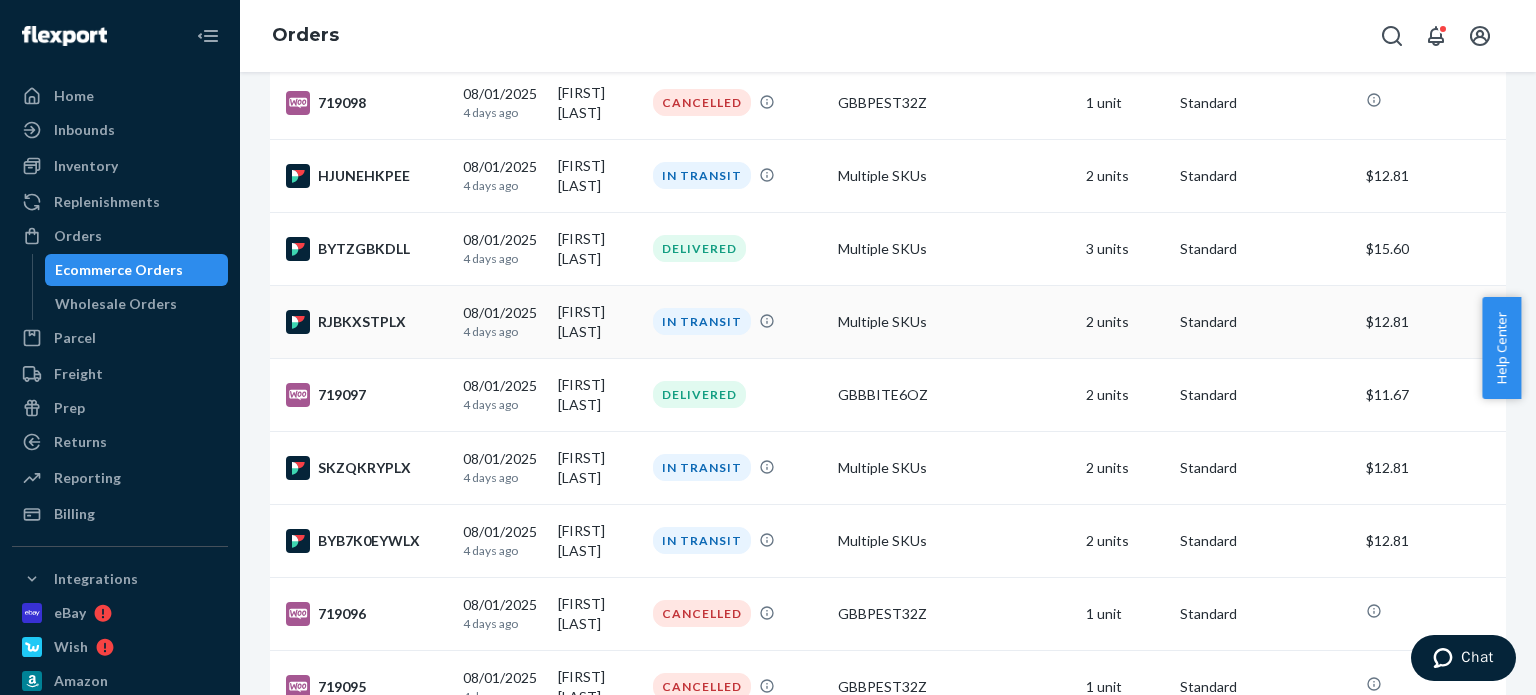 click on "IN TRANSIT" at bounding box center (702, 321) 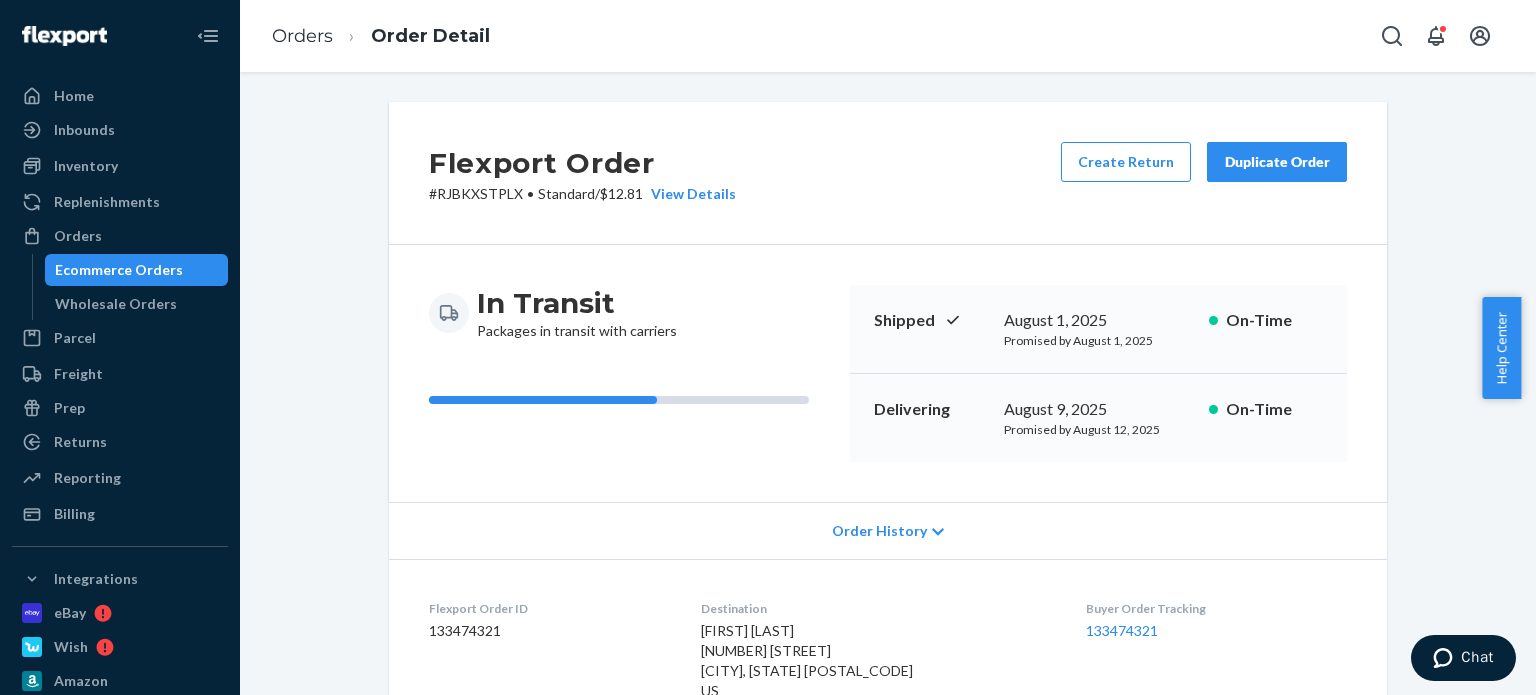 scroll, scrollTop: 200, scrollLeft: 0, axis: vertical 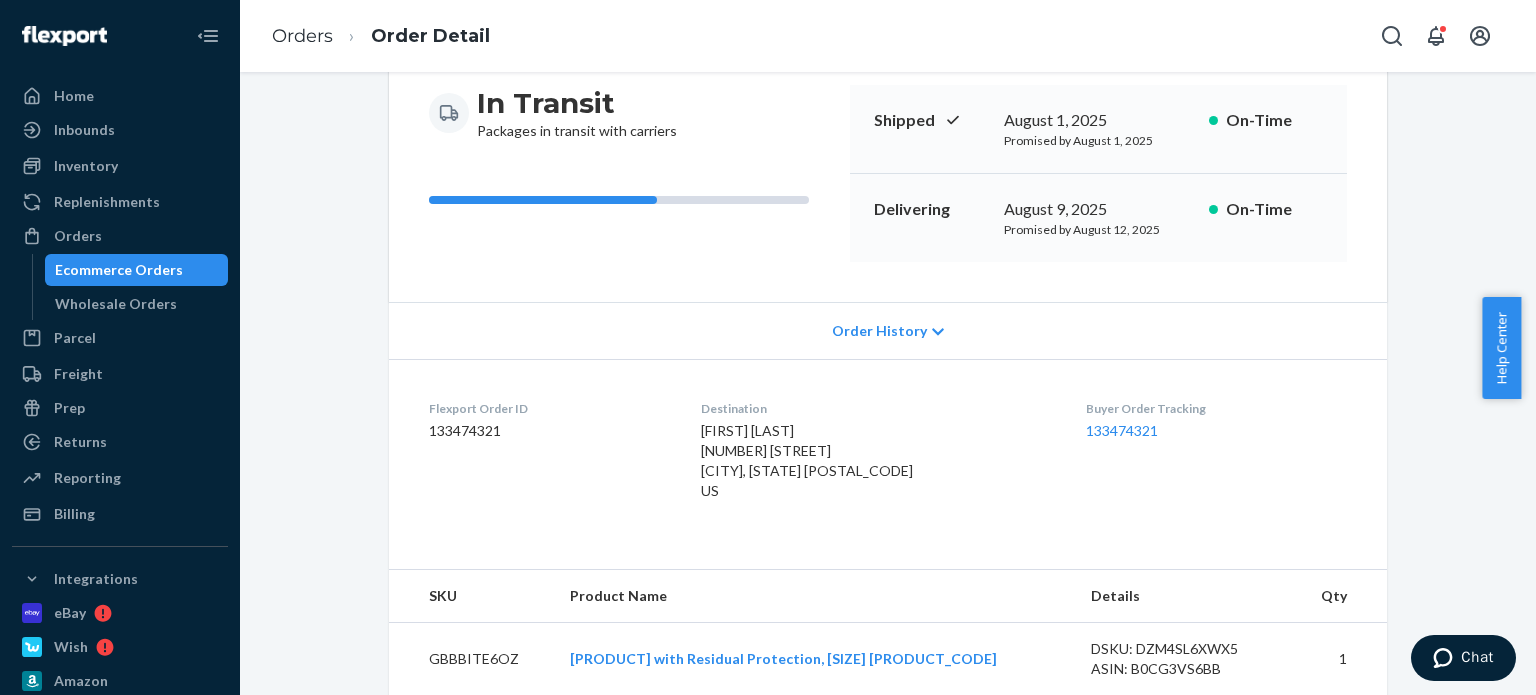 click on "[FIRST] [LAST]
[NUMBER] [STREET]
[CITY], [STATE] [POSTAL_CODE]
US" at bounding box center (807, 460) 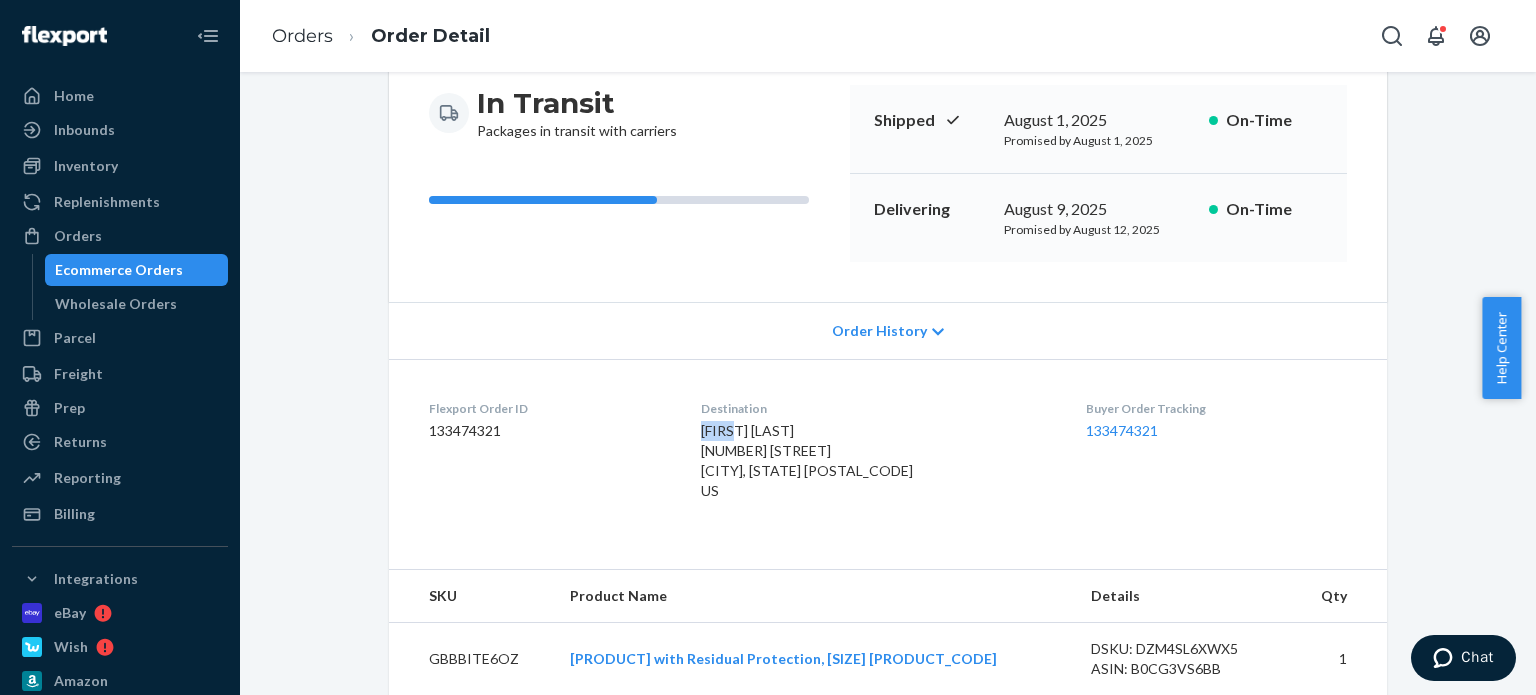 click on "Gary Brighton
77 Indian Cedar Dr
Charlestown, RI 02813-3216
US" at bounding box center [807, 460] 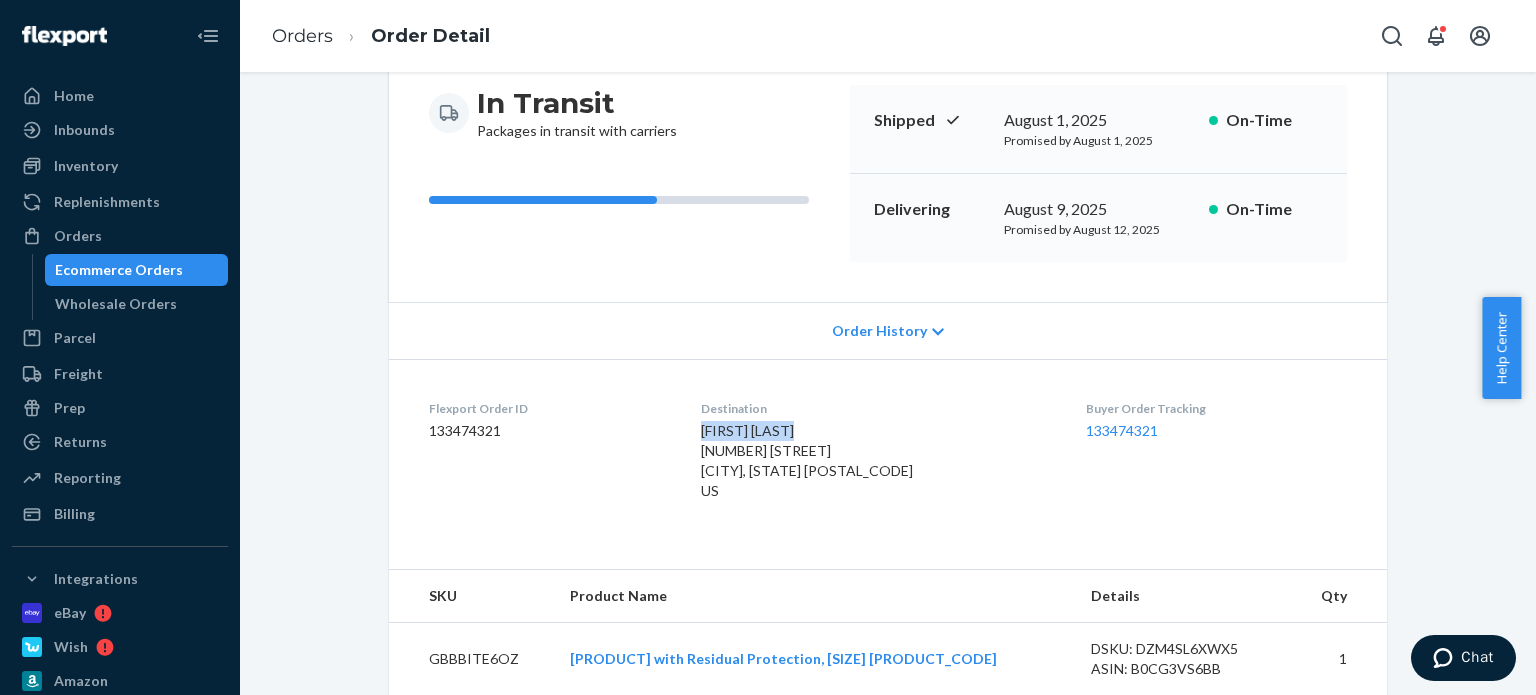 click on "Gary Brighton
77 Indian Cedar Dr
Charlestown, RI 02813-3216
US" at bounding box center [807, 460] 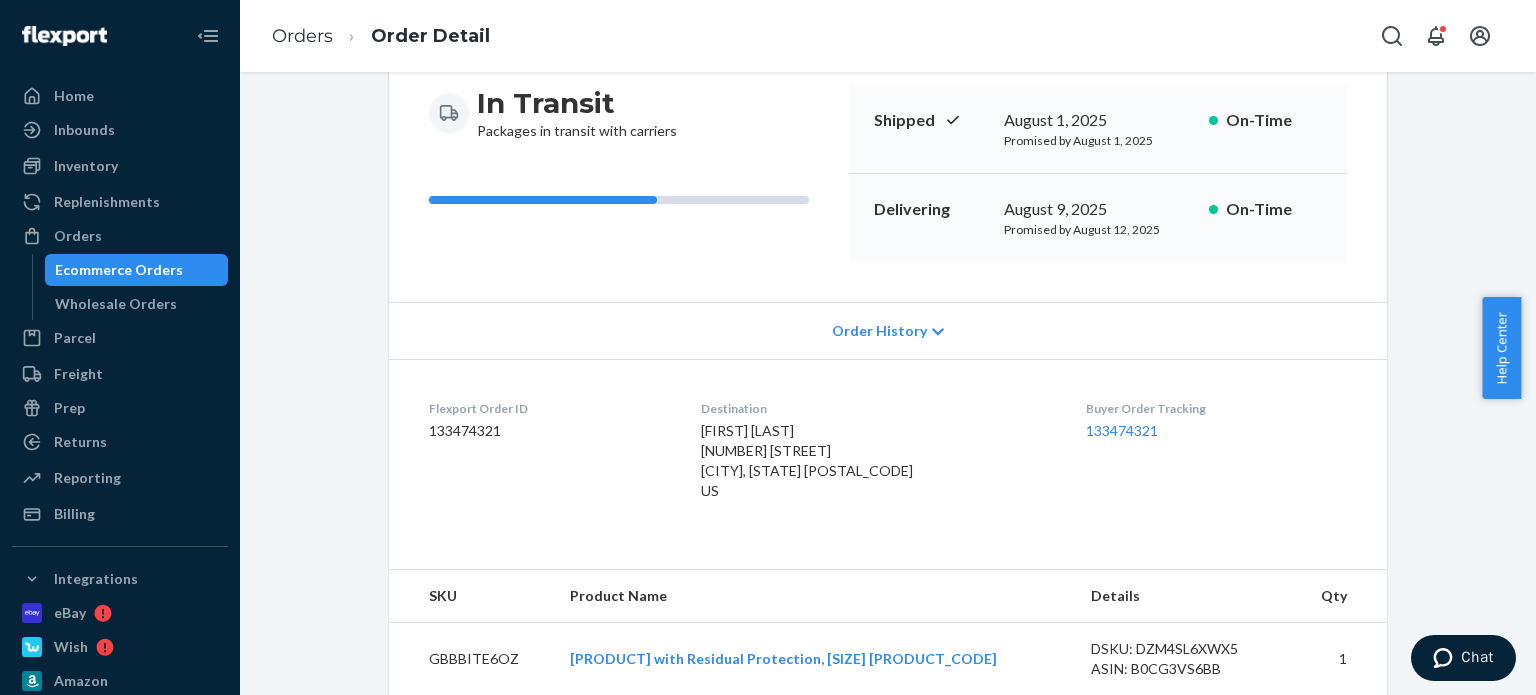 click on "Flexport Order ID 133474321 Destination Gary Brighton
77 Indian Cedar Dr
Charlestown, RI 02813-3216
US Buyer Order Tracking 133474321" at bounding box center (888, 454) 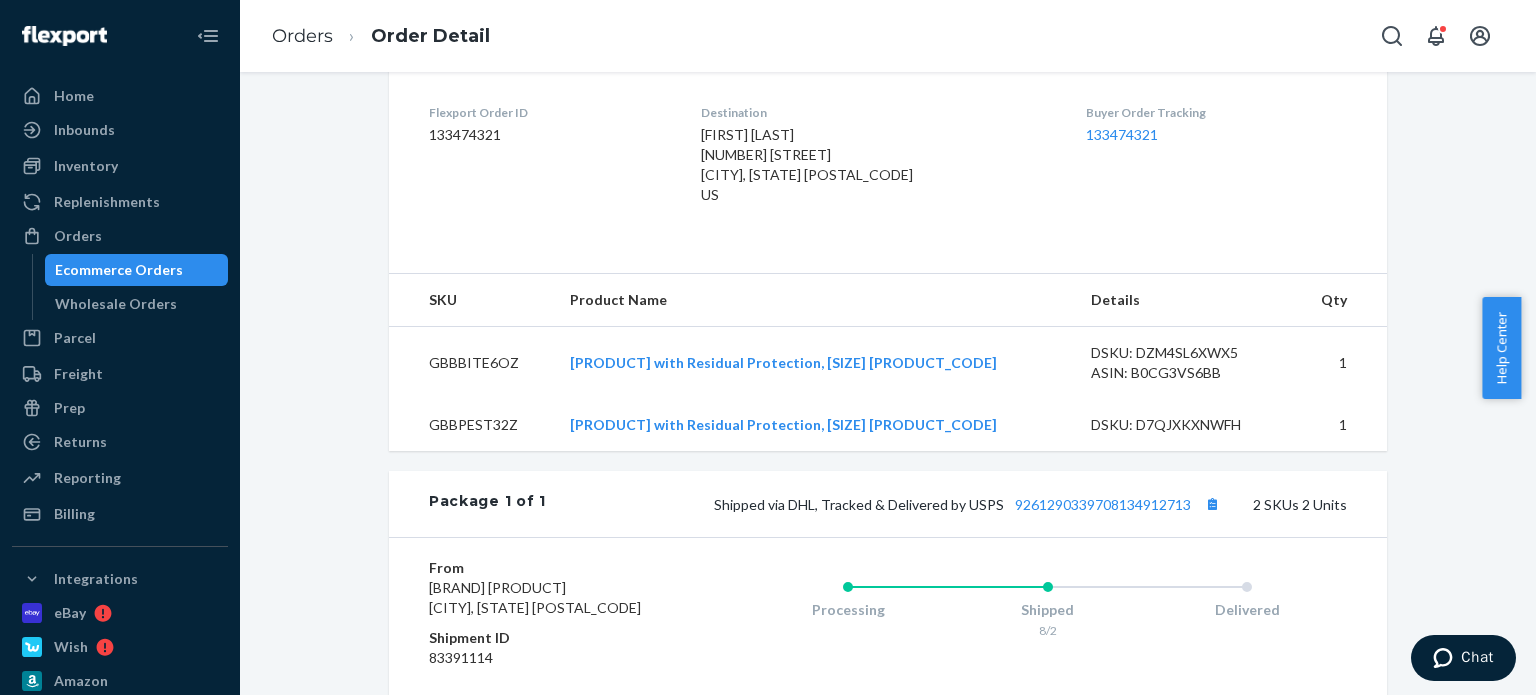 scroll, scrollTop: 700, scrollLeft: 0, axis: vertical 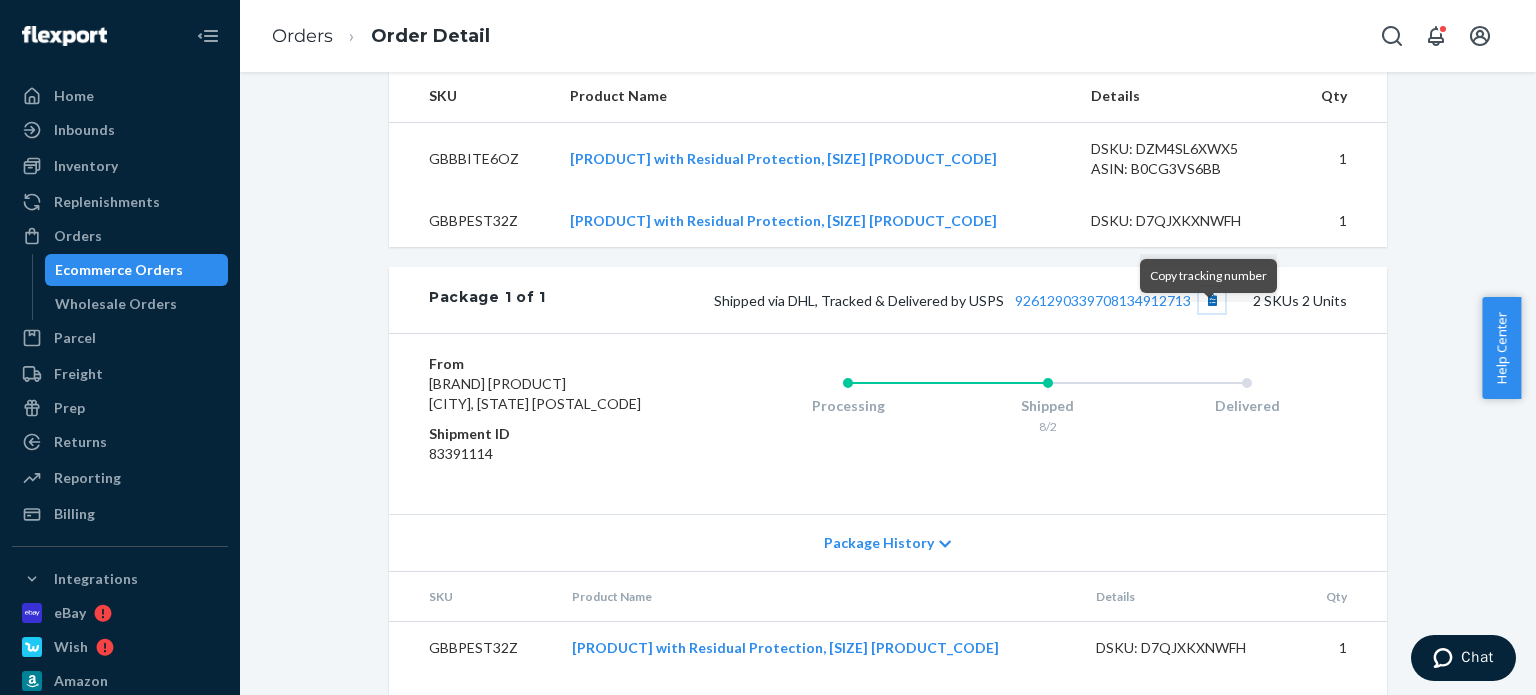 click at bounding box center (1212, 300) 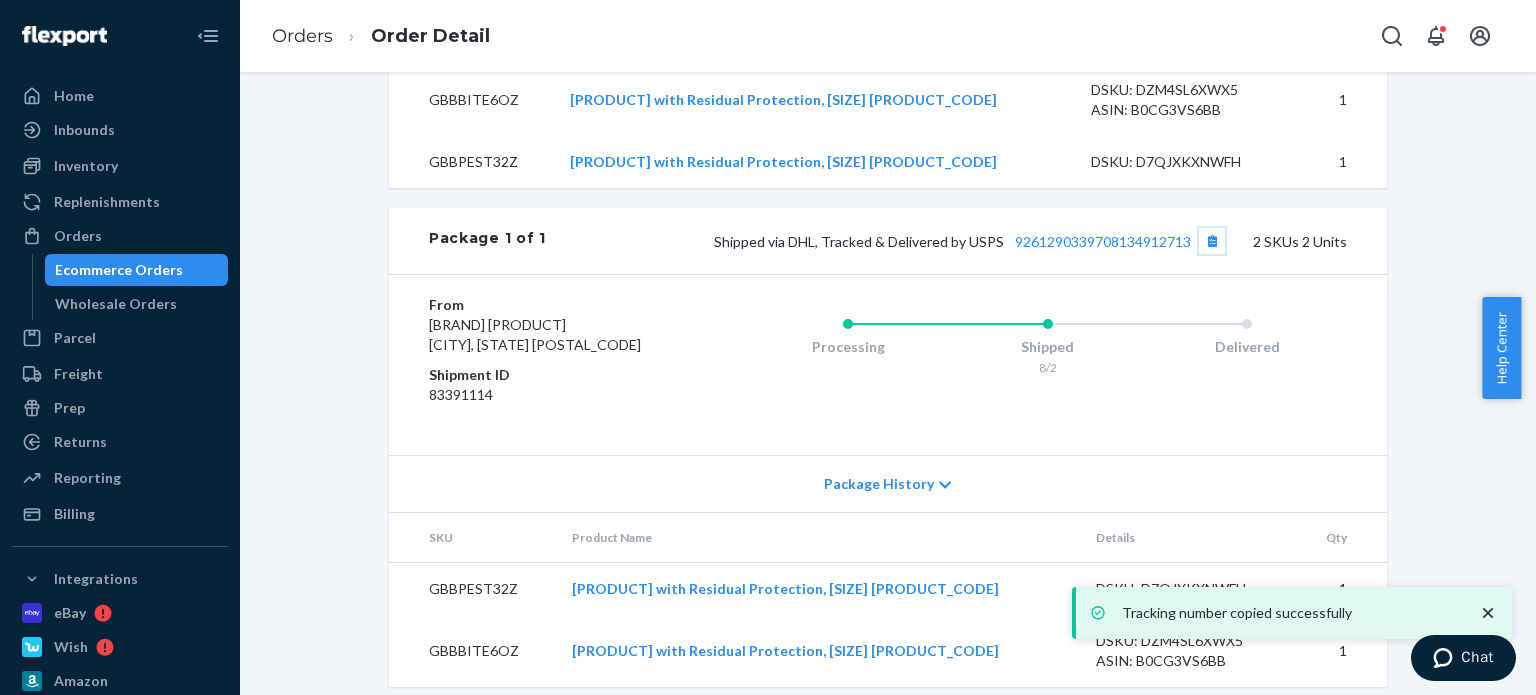 scroll, scrollTop: 812, scrollLeft: 0, axis: vertical 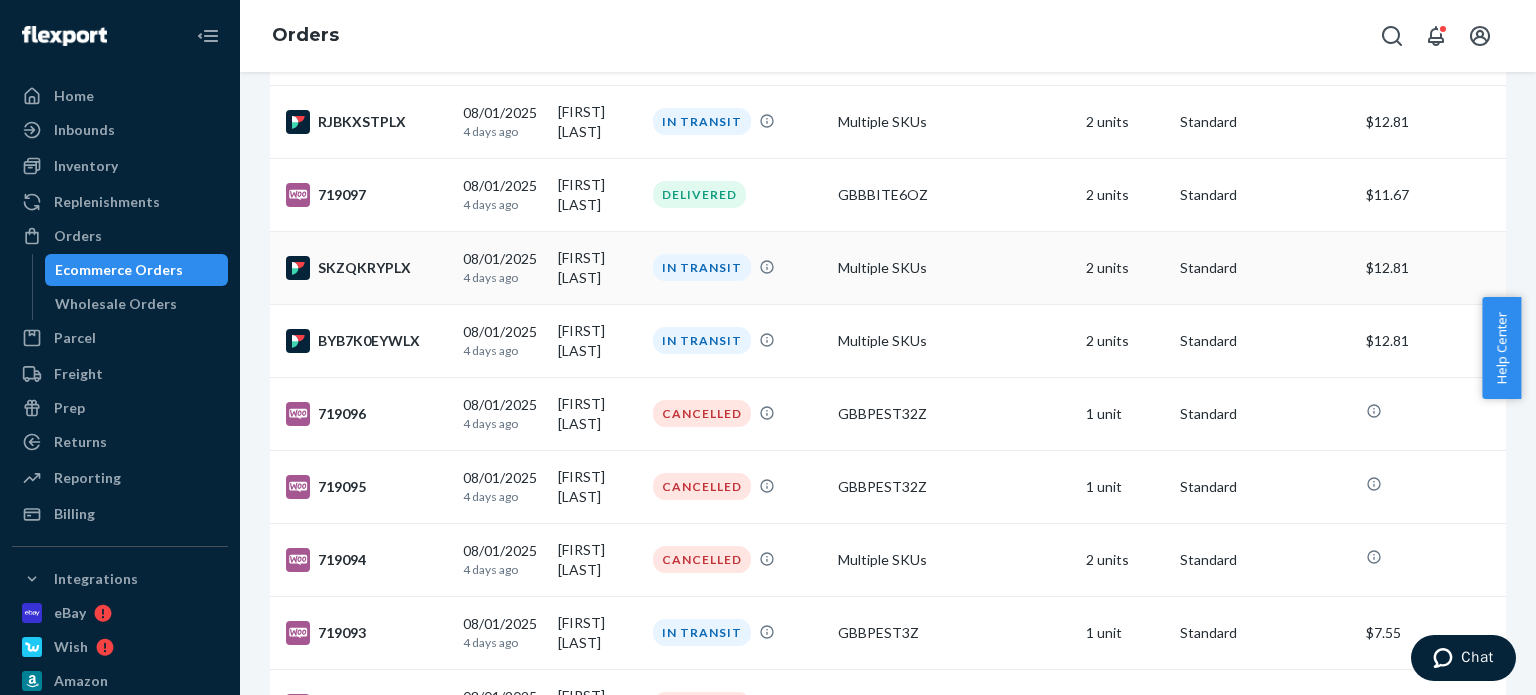 click on "IN TRANSIT" at bounding box center [702, 267] 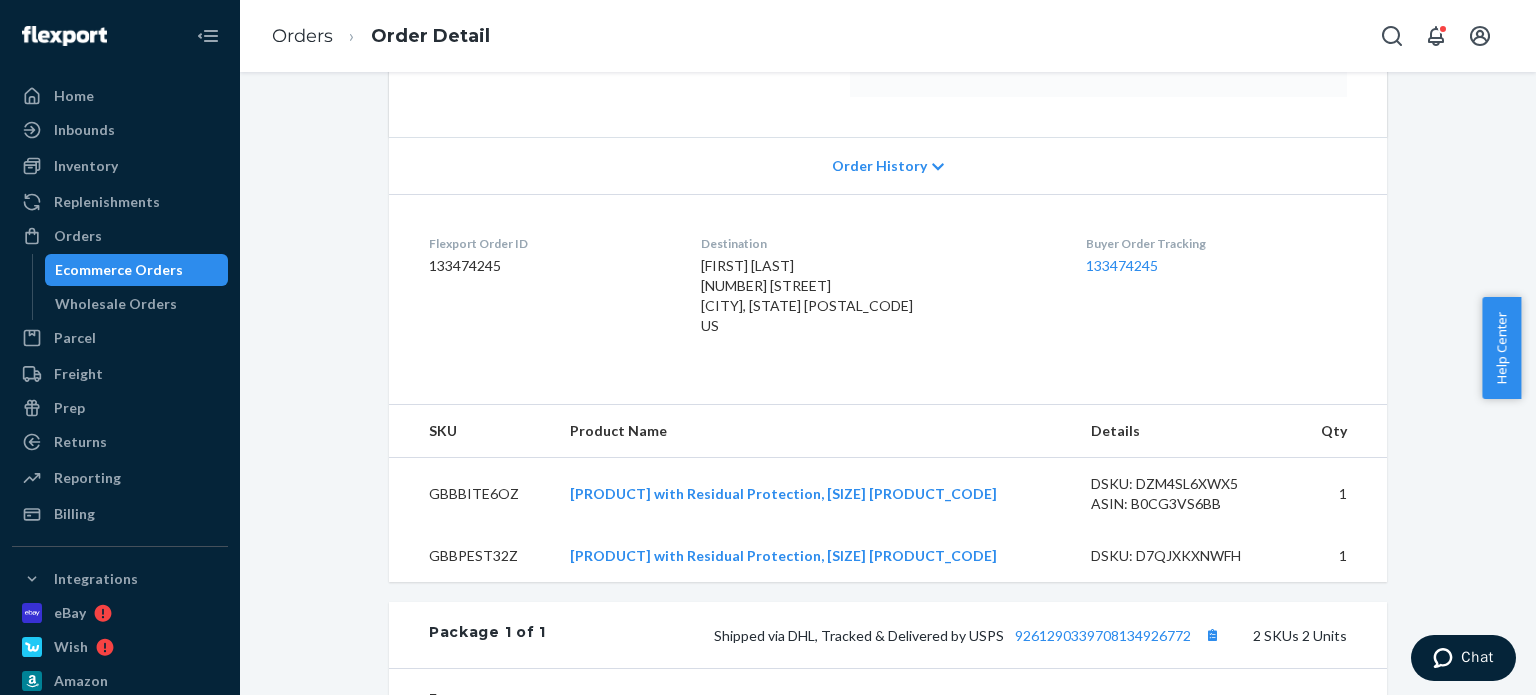 scroll, scrollTop: 400, scrollLeft: 0, axis: vertical 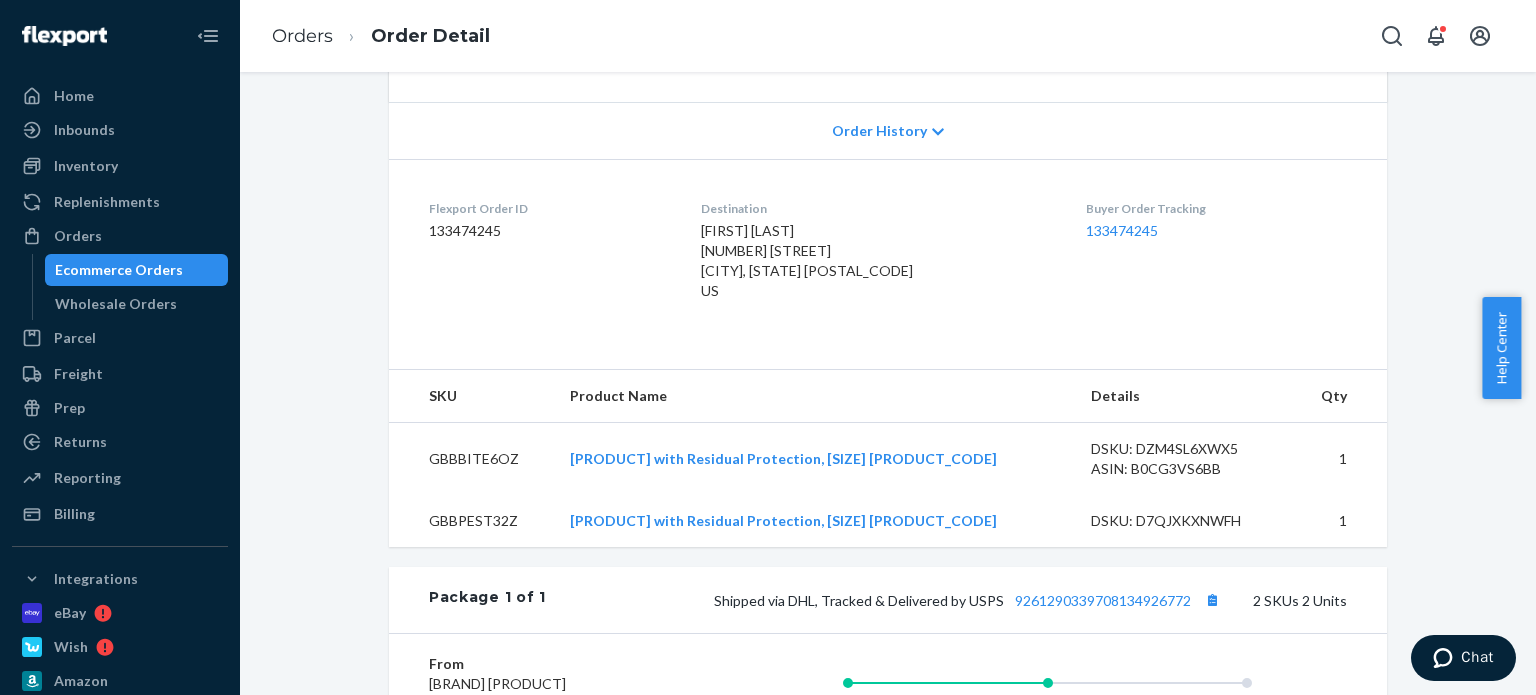 click on "Timothy Cole
33715 MS-25
Golden, MS 38847-9689
US" at bounding box center (807, 260) 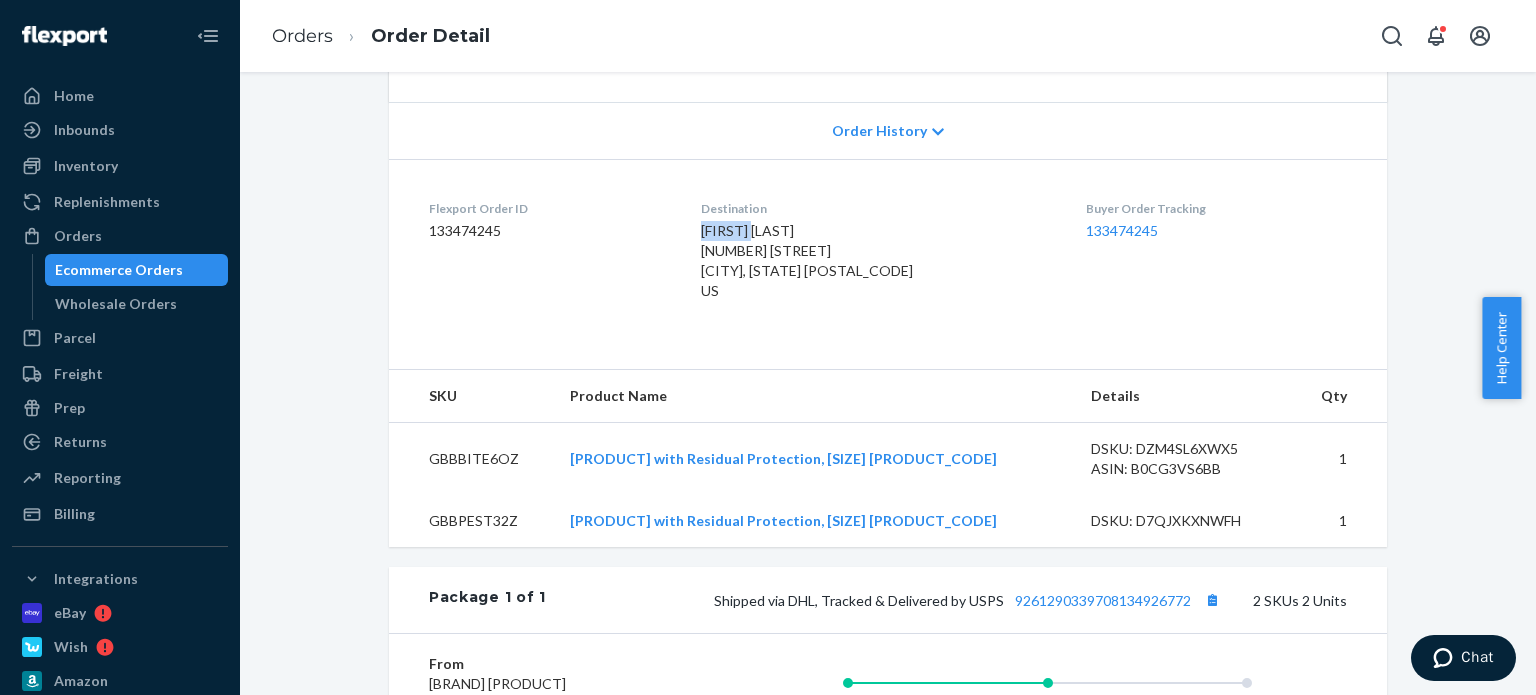 click on "Timothy Cole
33715 MS-25
Golden, MS 38847-9689
US" at bounding box center [807, 260] 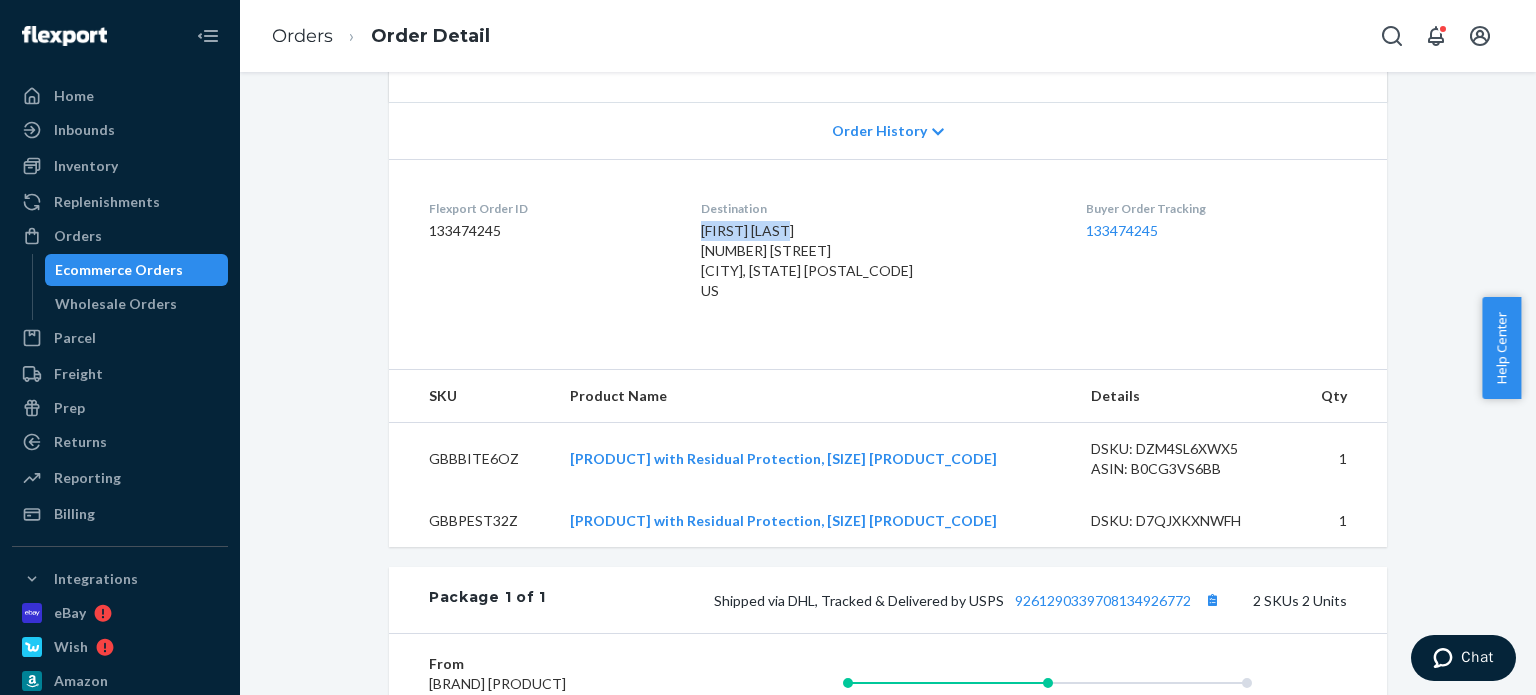 click on "Timothy Cole
33715 MS-25
Golden, MS 38847-9689
US" at bounding box center (807, 260) 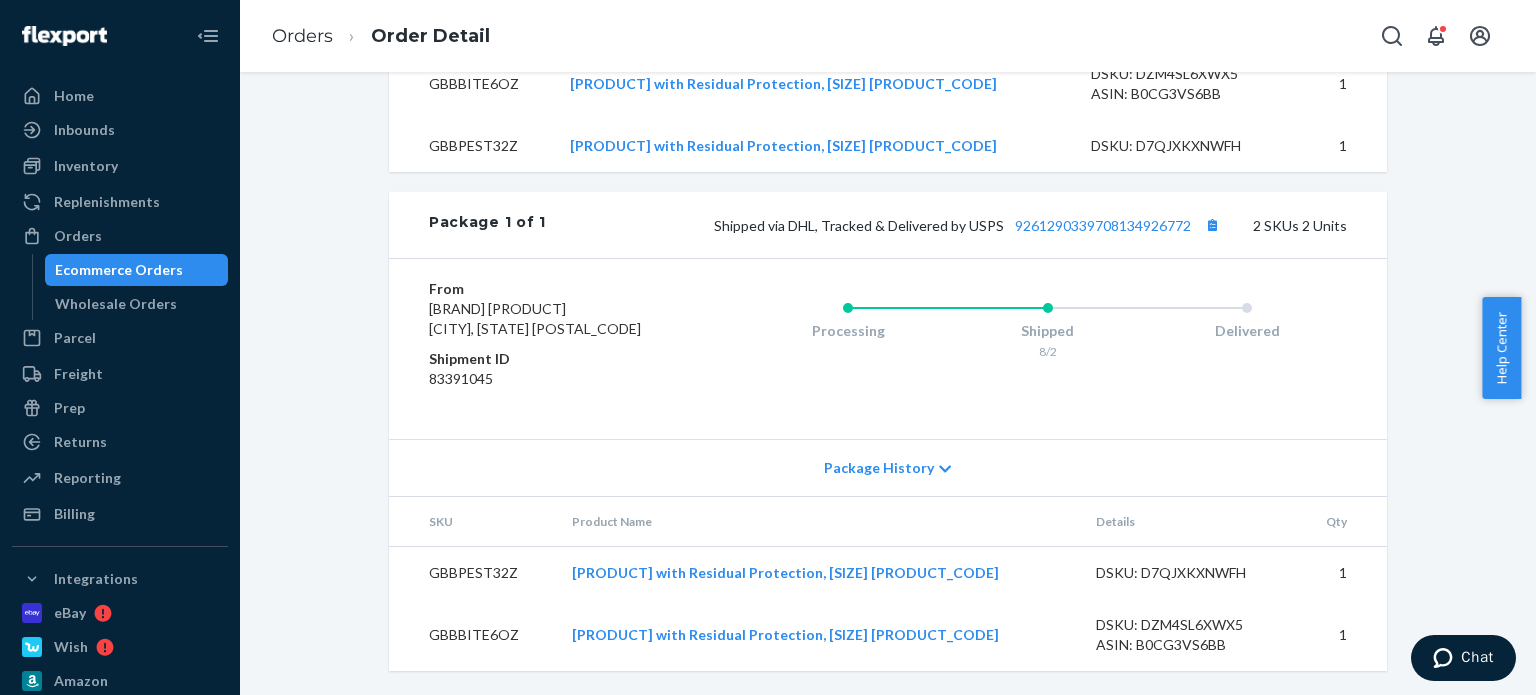 scroll, scrollTop: 812, scrollLeft: 0, axis: vertical 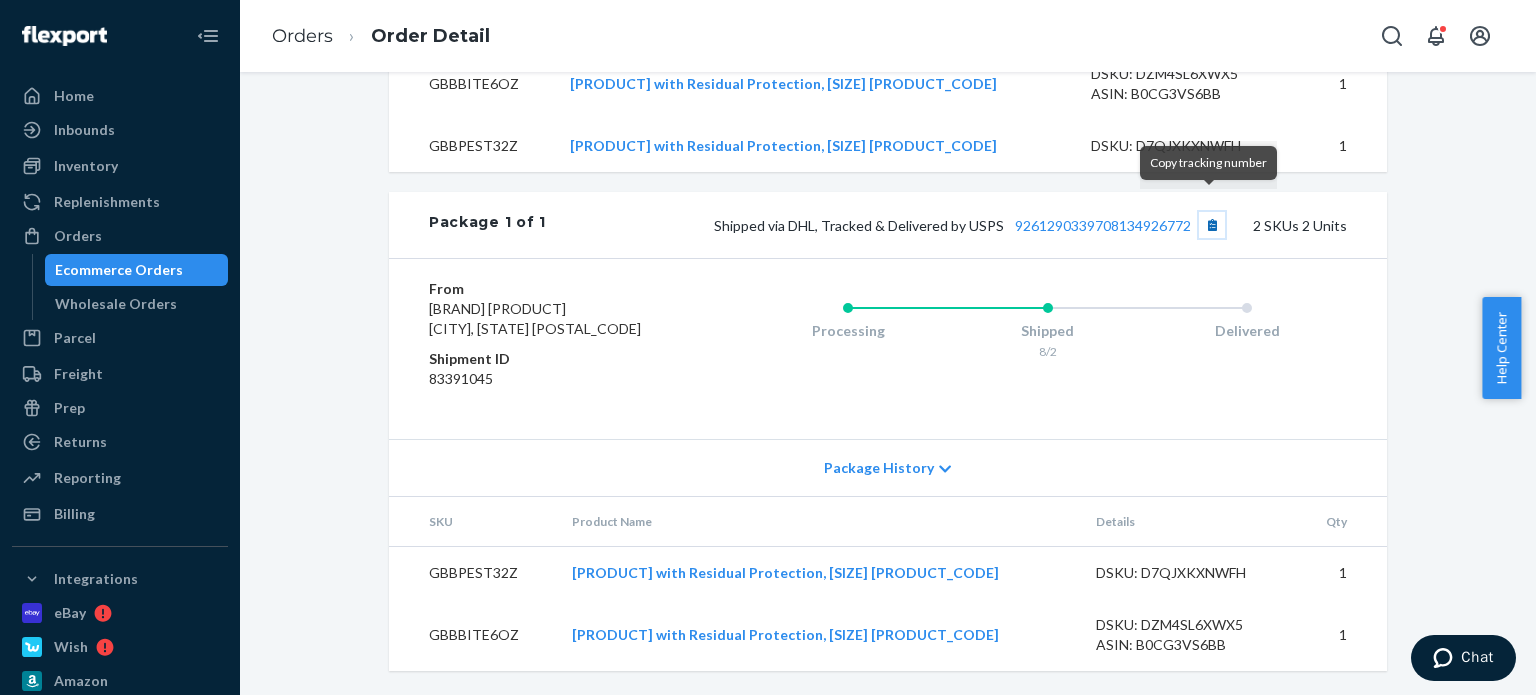 click at bounding box center (1212, 225) 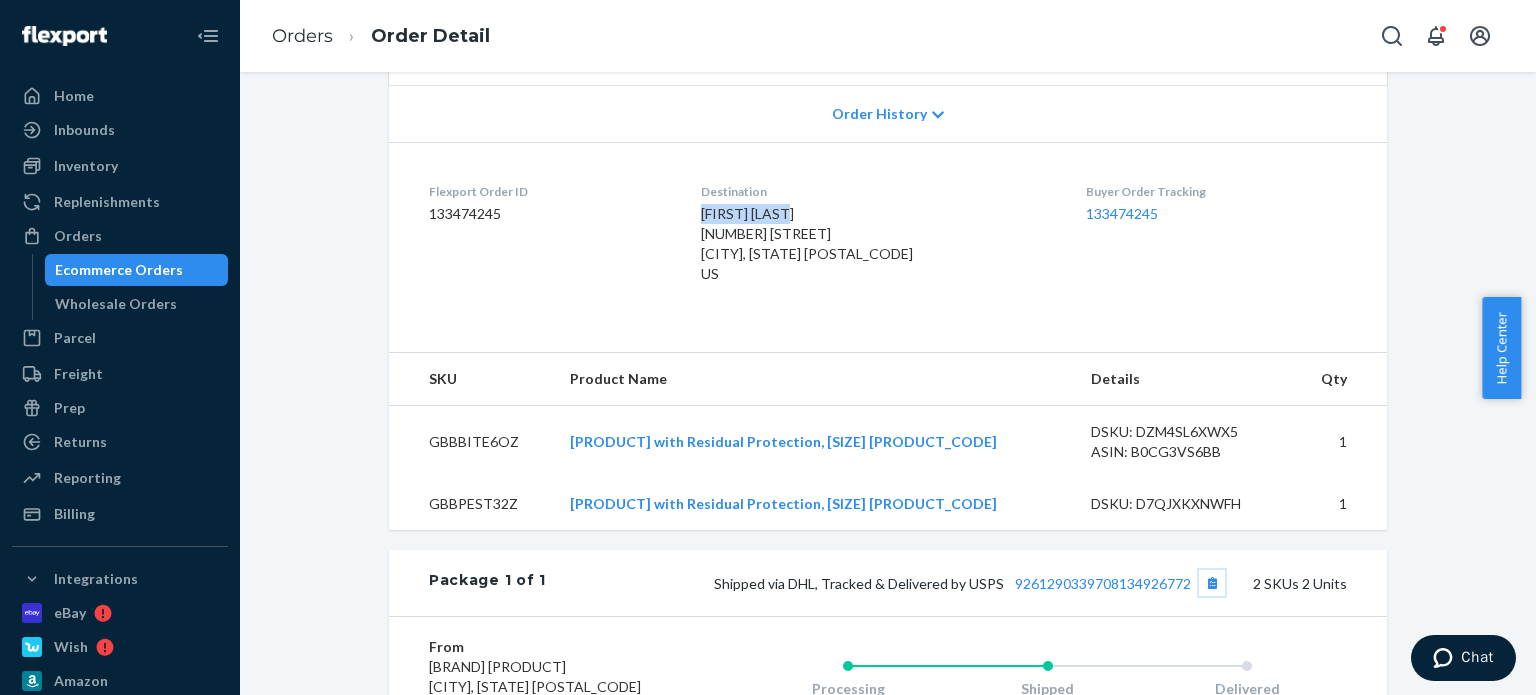 scroll, scrollTop: 412, scrollLeft: 0, axis: vertical 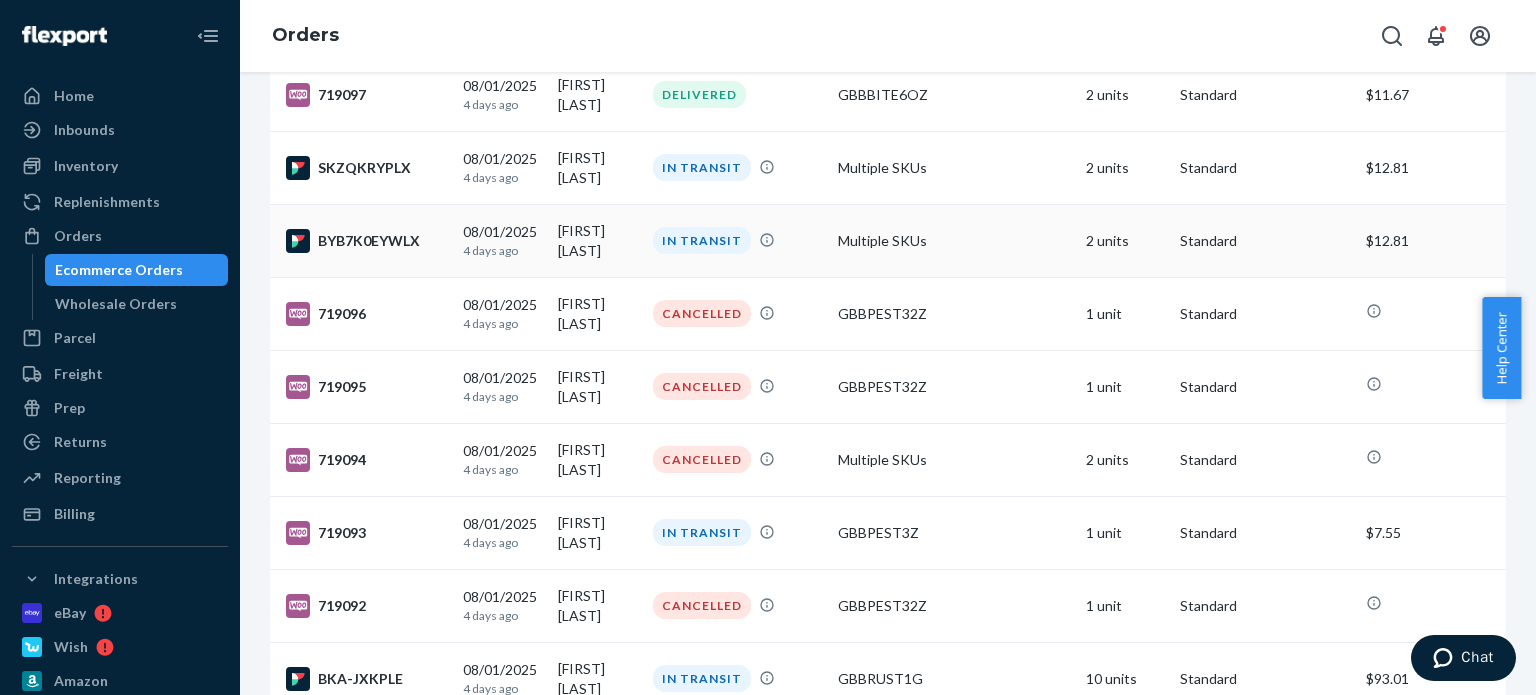 click on "Sy Applebaum" at bounding box center (597, 240) 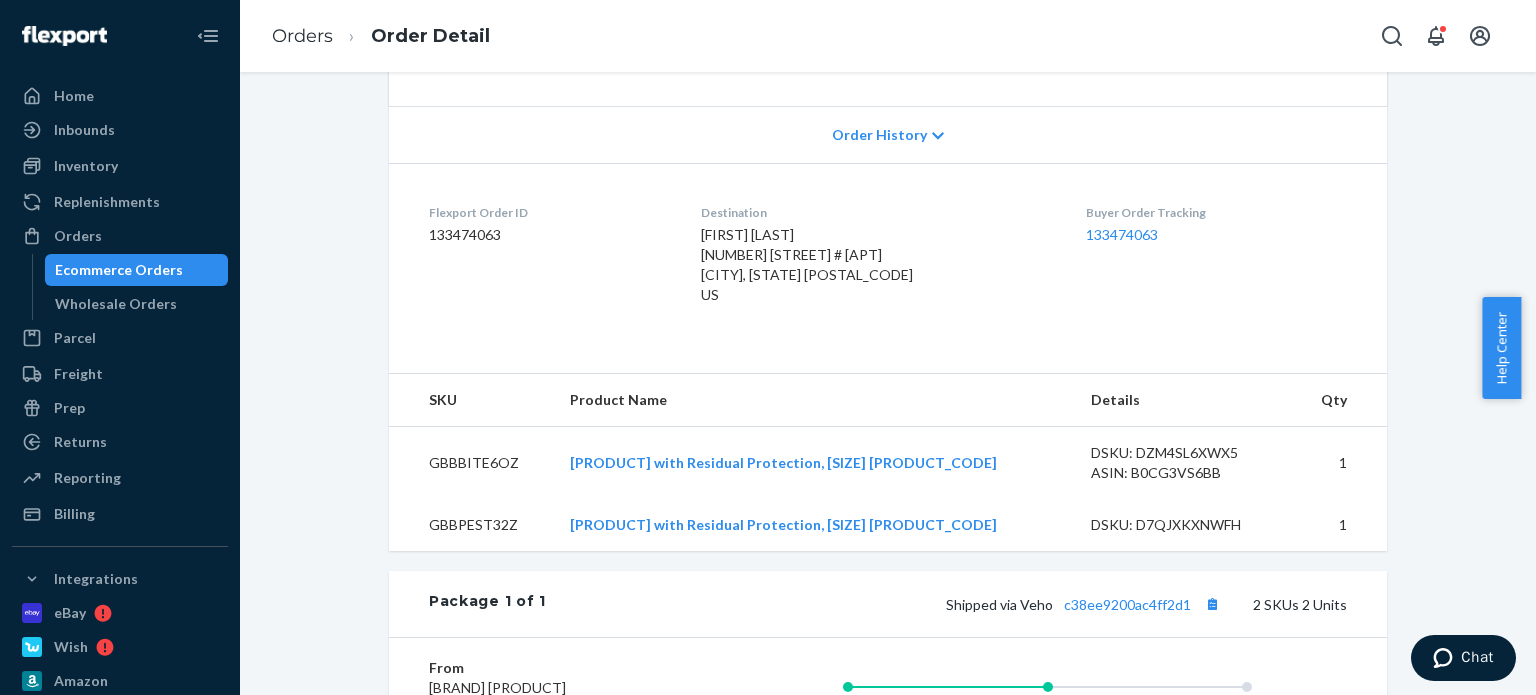 scroll, scrollTop: 600, scrollLeft: 0, axis: vertical 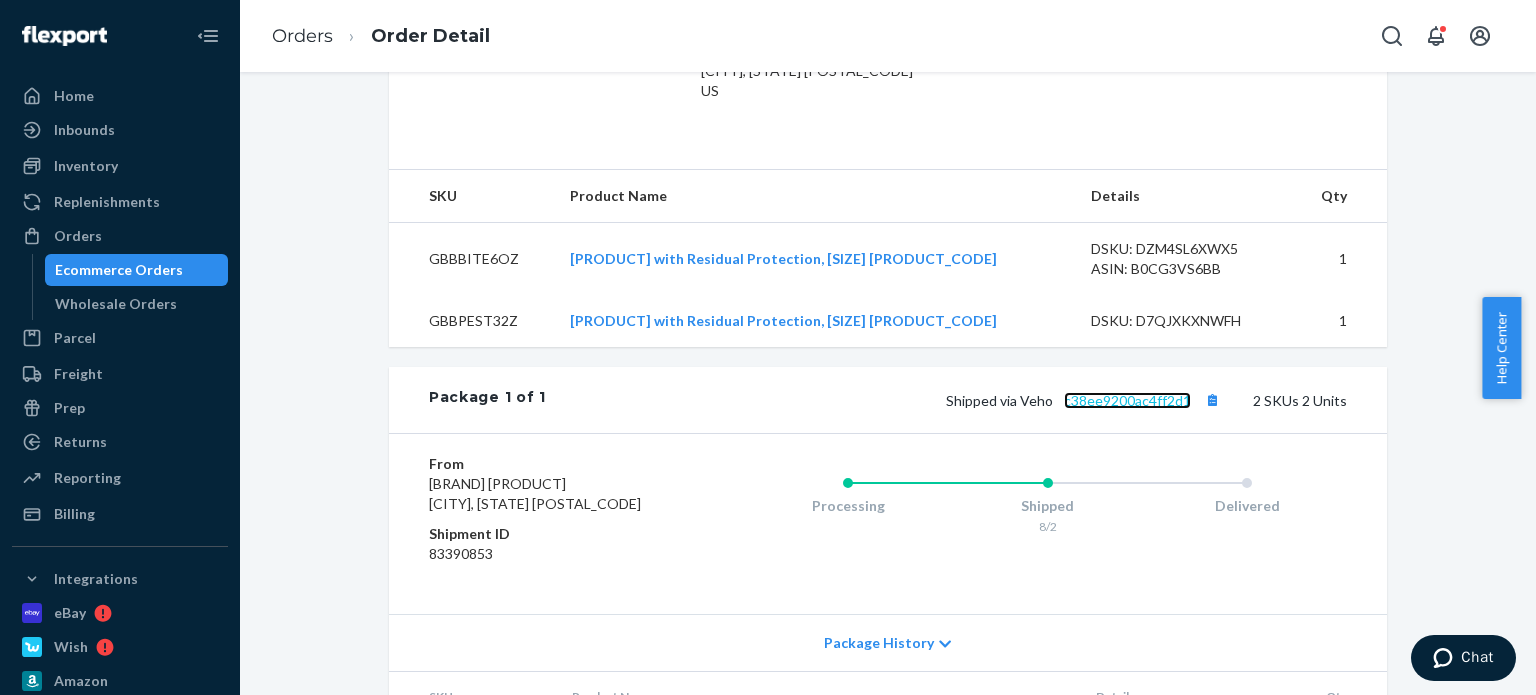 click on "c38ee9200ac4ff2d1" at bounding box center (1127, 400) 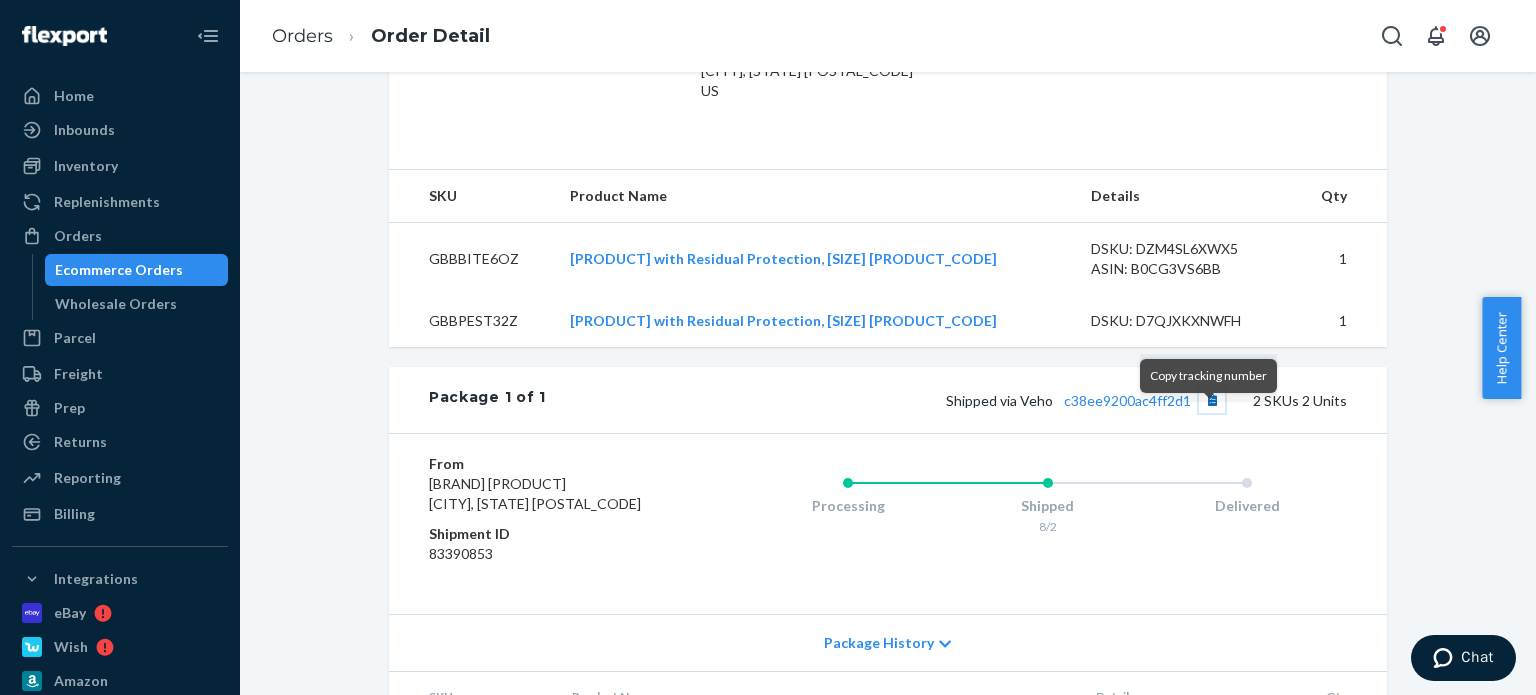 click at bounding box center (1212, 400) 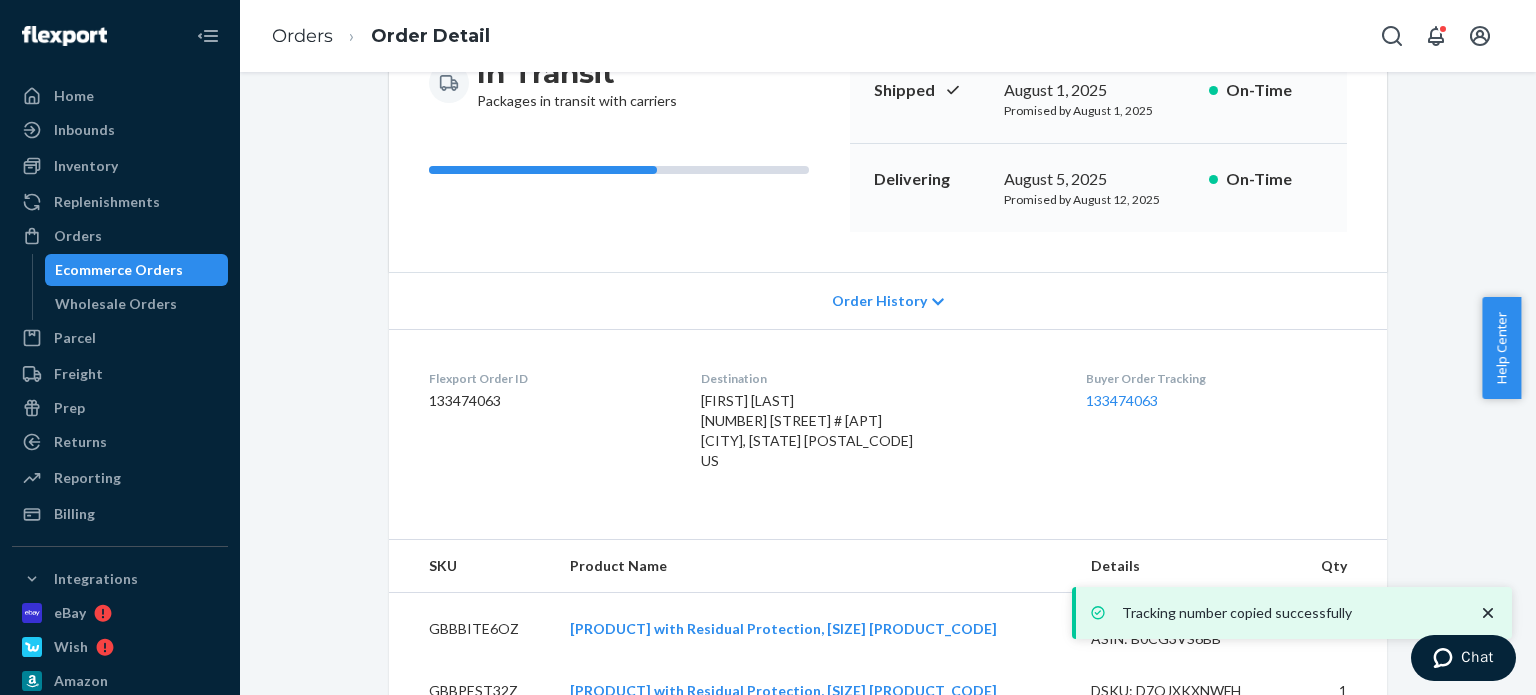 scroll, scrollTop: 200, scrollLeft: 0, axis: vertical 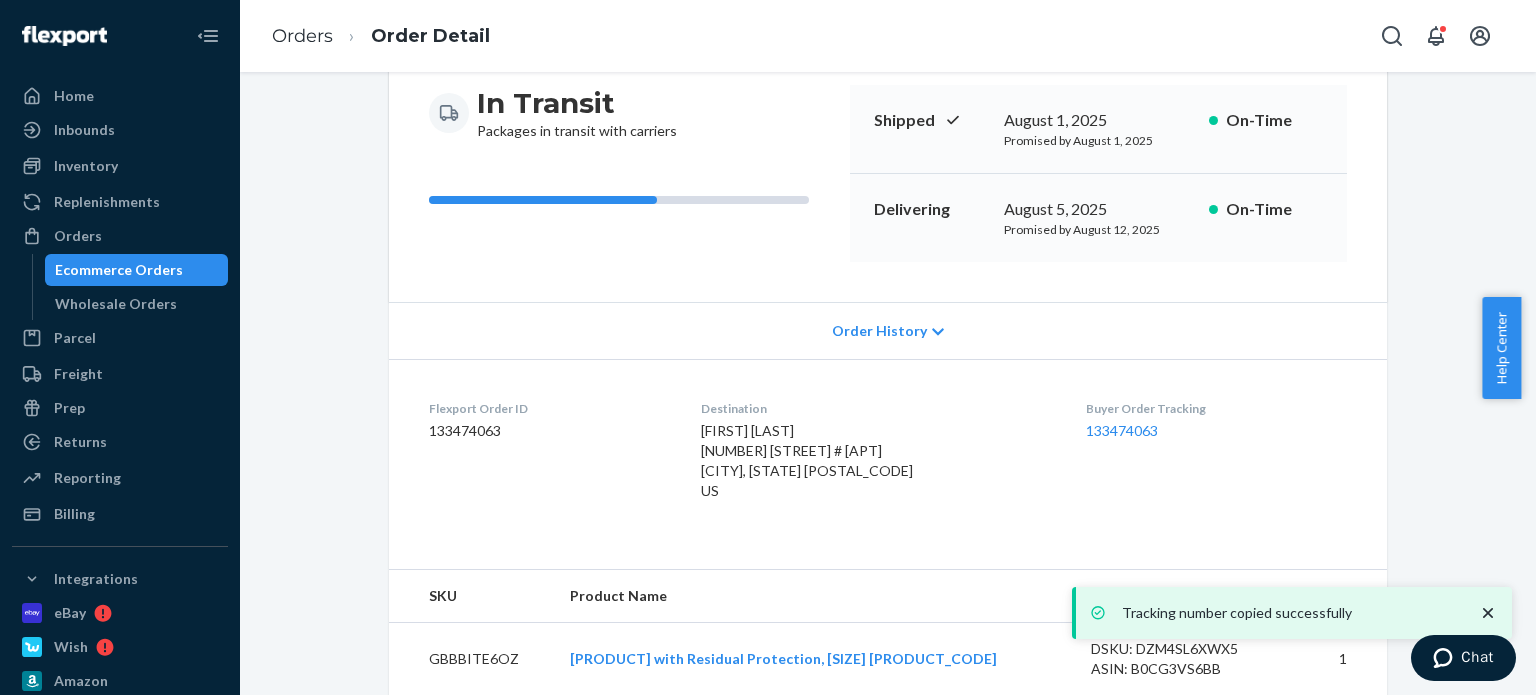 click on "Sy Applebaum
16025 Emerald Estates Dr # APT317
Weston, FL 33331-6130
US" at bounding box center [807, 460] 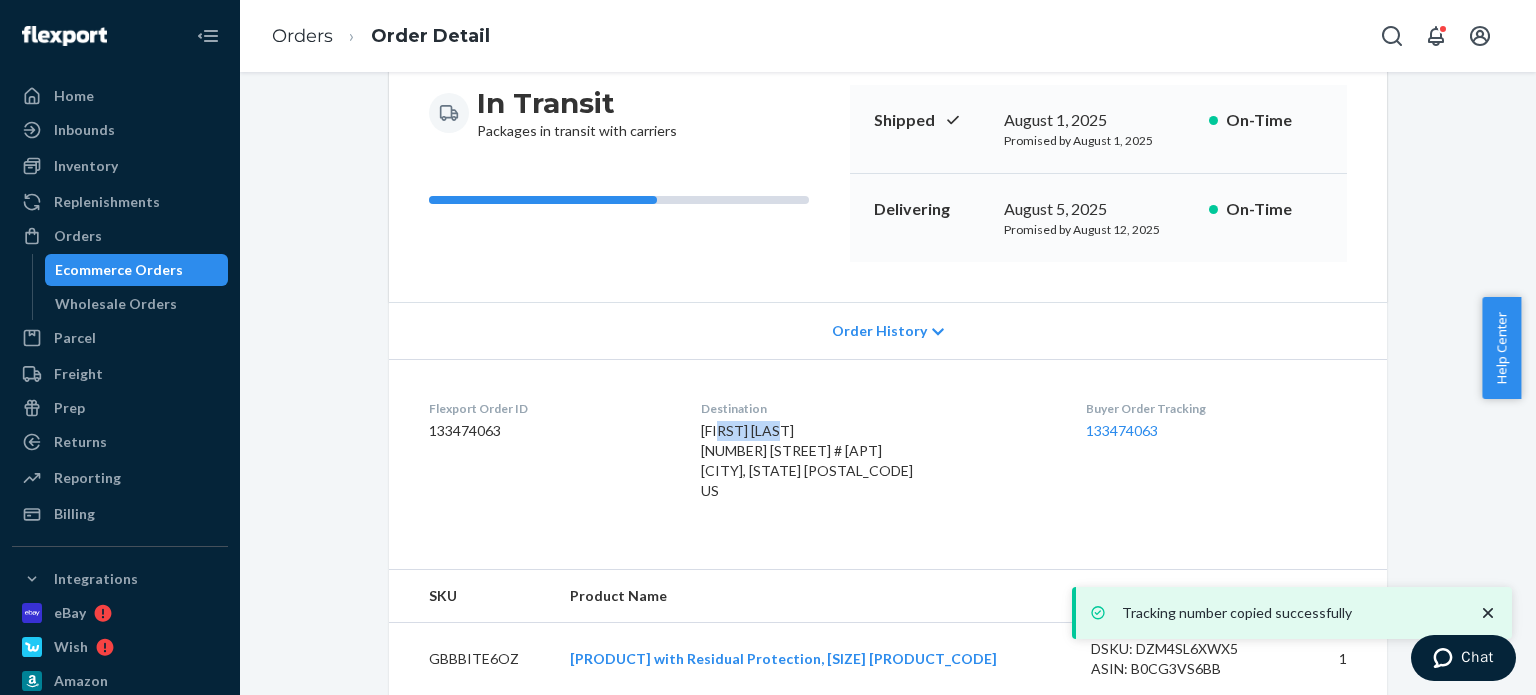 click on "Sy Applebaum
16025 Emerald Estates Dr # APT317
Weston, FL 33331-6130
US" at bounding box center [807, 460] 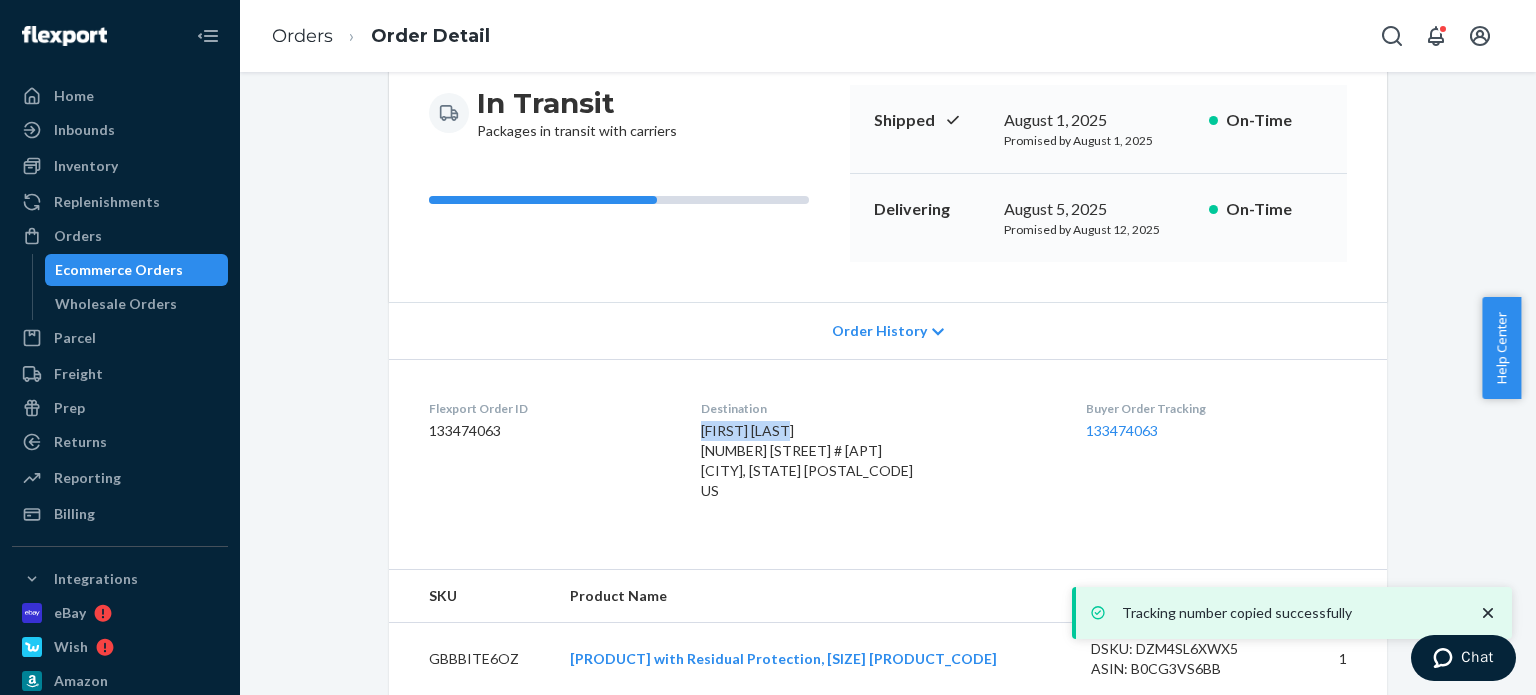 click on "Sy Applebaum
16025 Emerald Estates Dr # APT317
Weston, FL 33331-6130
US" at bounding box center (807, 460) 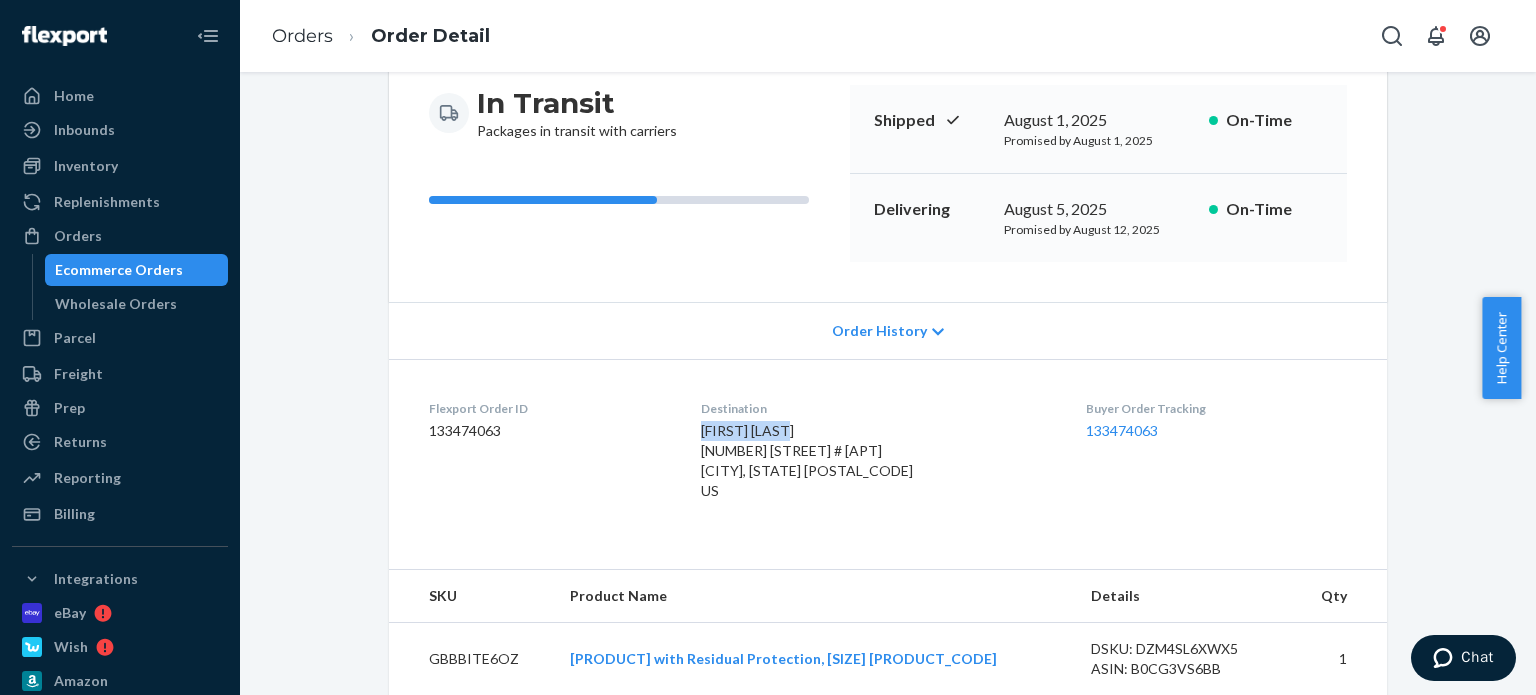 copy on "Sy Applebaum" 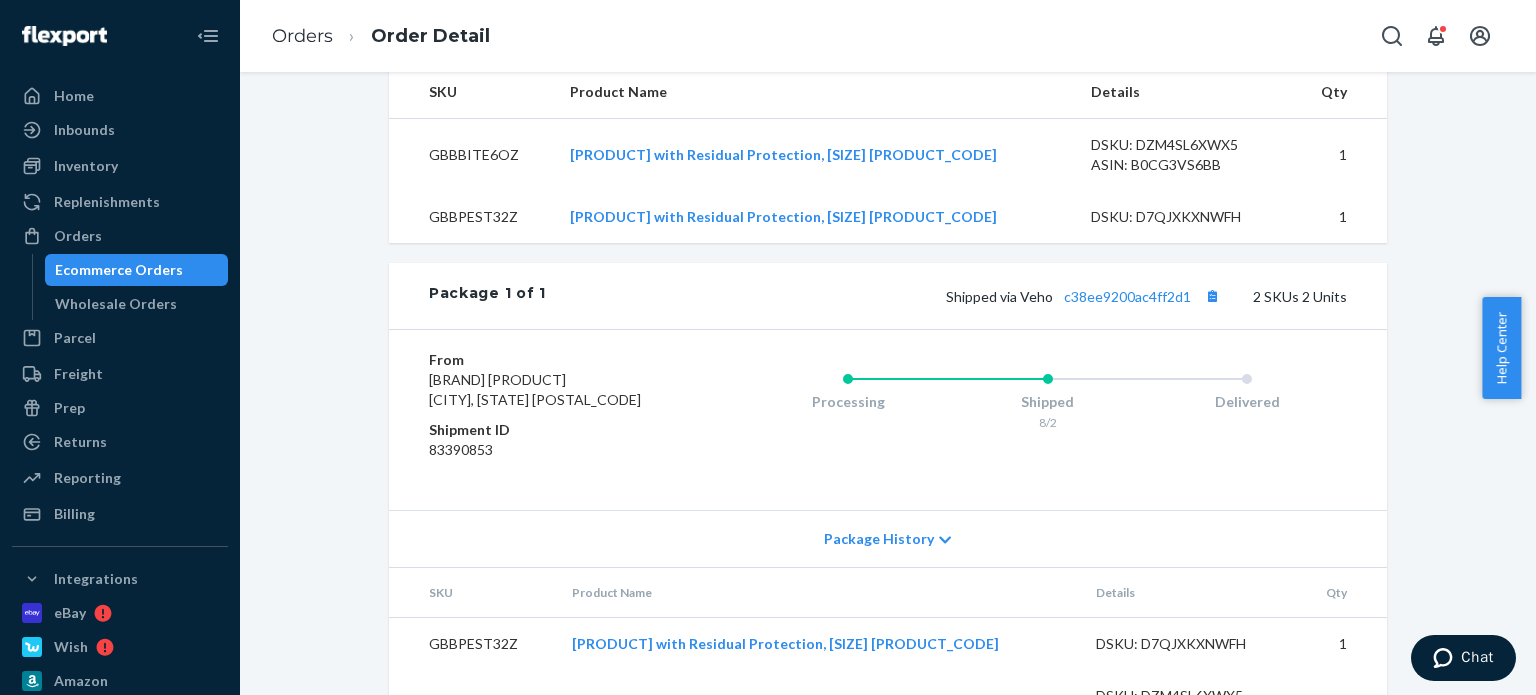 scroll, scrollTop: 800, scrollLeft: 0, axis: vertical 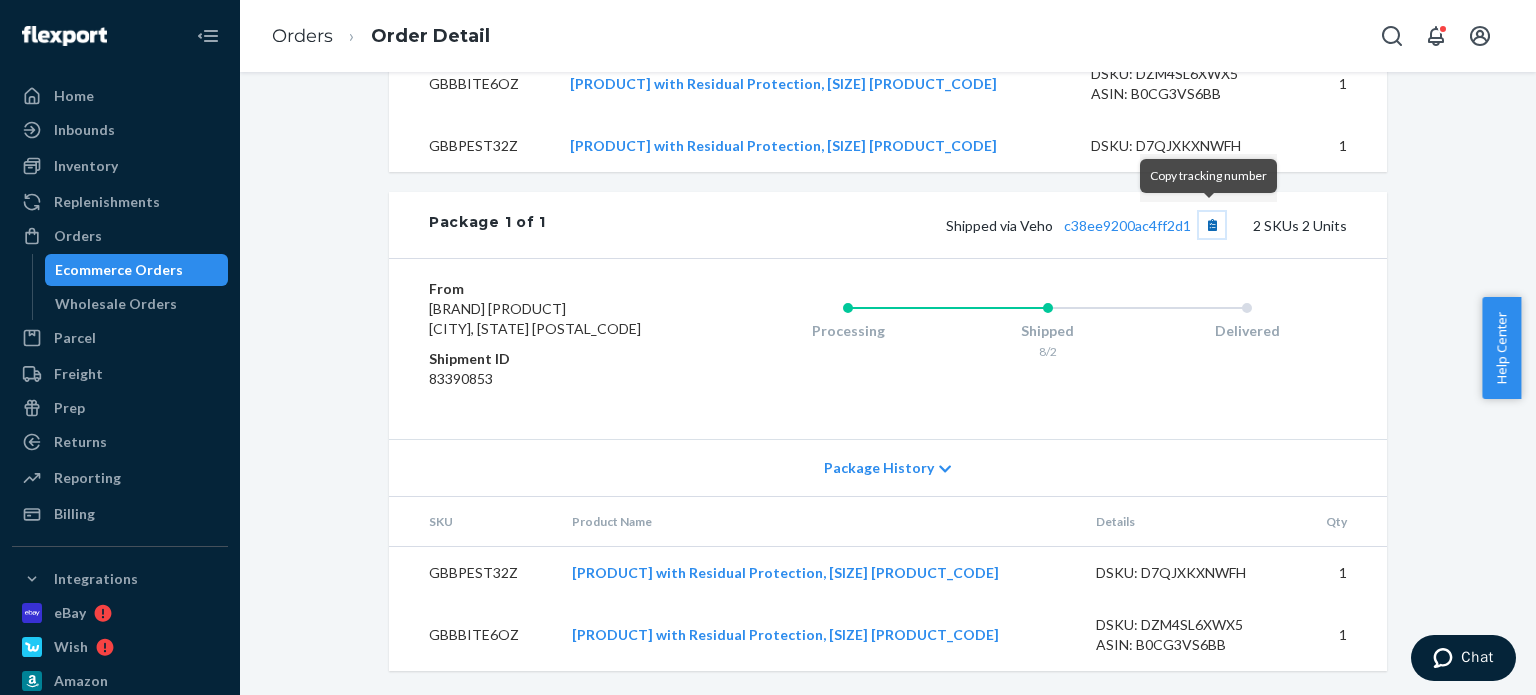 click at bounding box center (1212, 225) 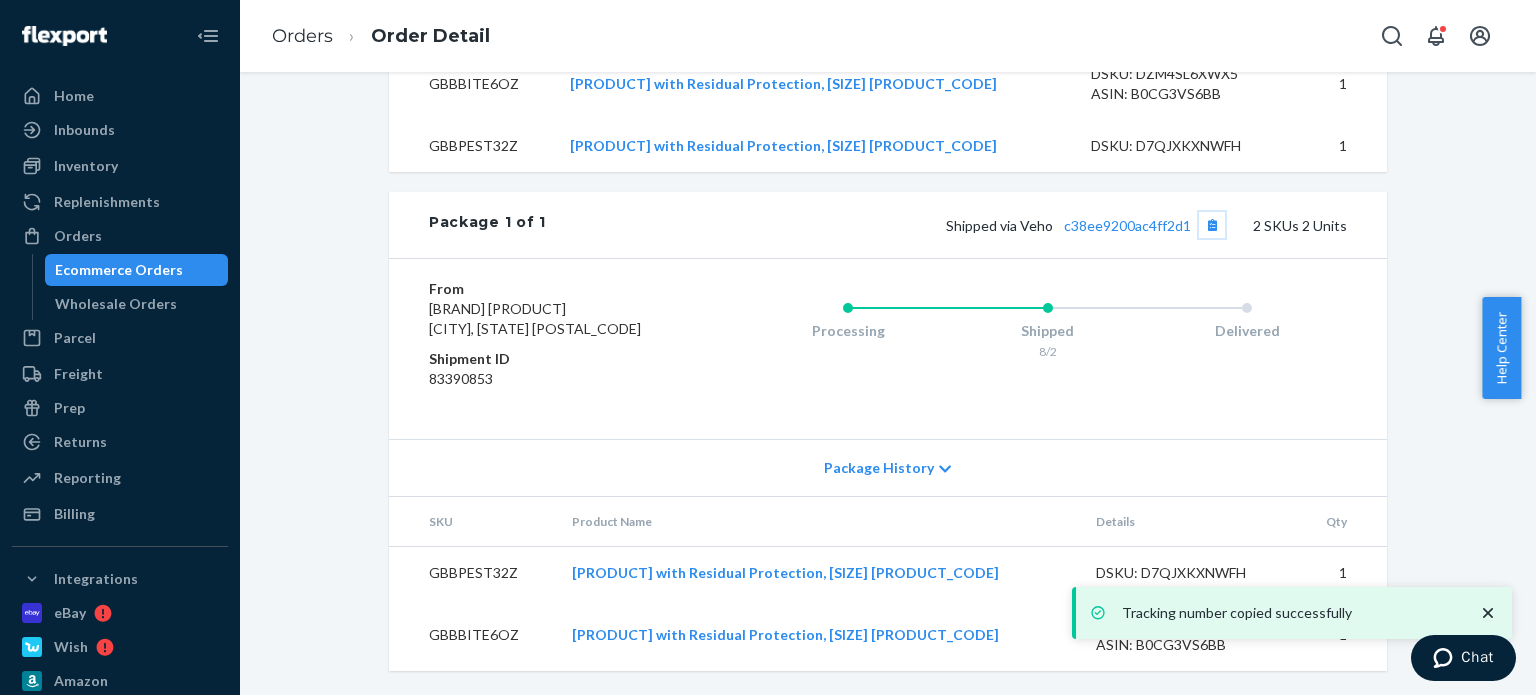 scroll, scrollTop: 812, scrollLeft: 0, axis: vertical 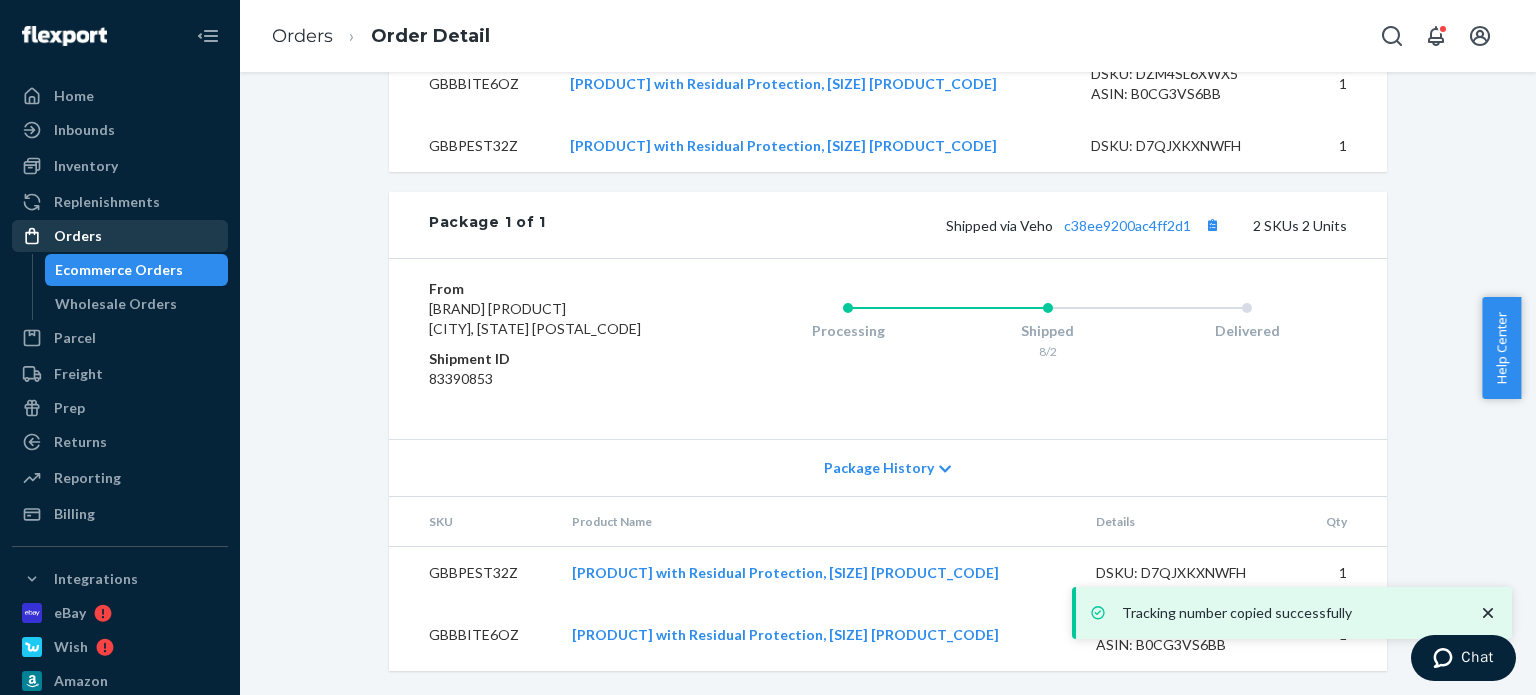 click on "Orders" at bounding box center [120, 236] 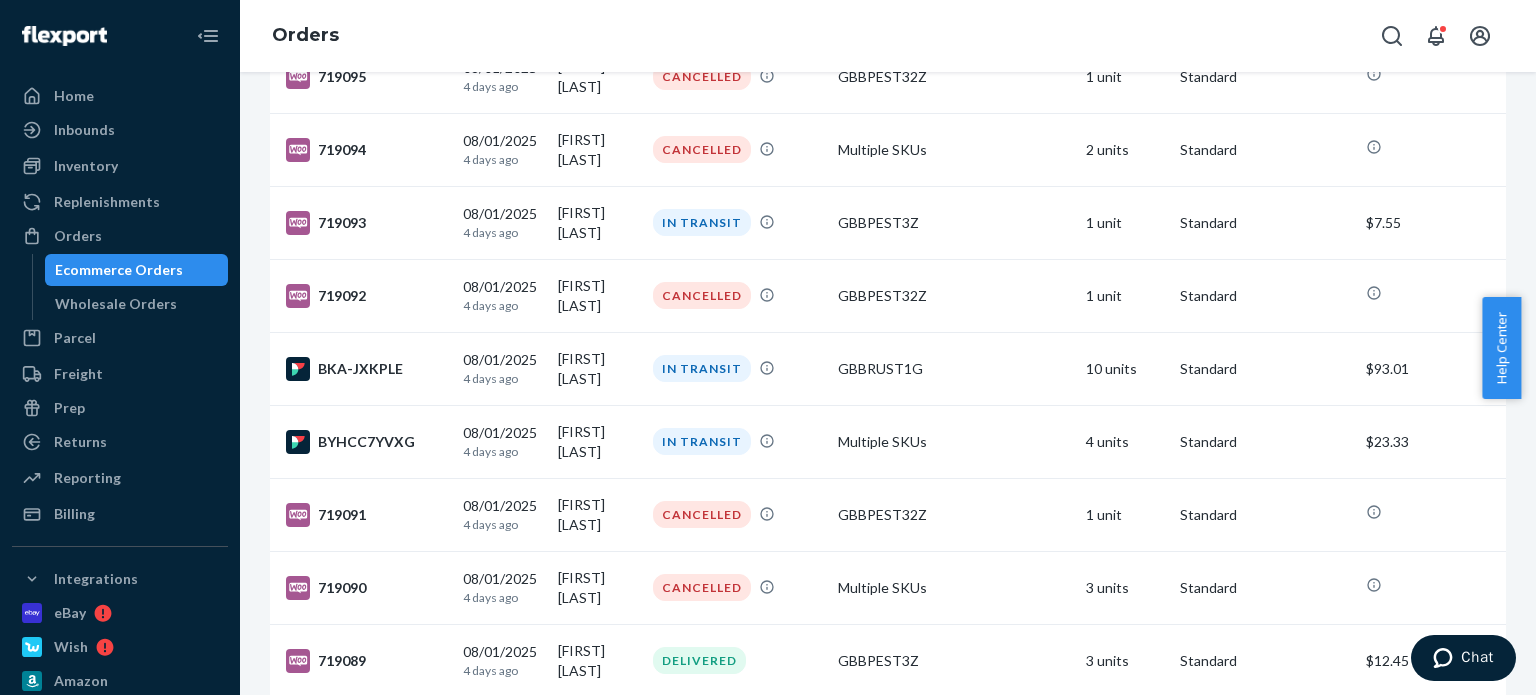 scroll, scrollTop: 2000, scrollLeft: 0, axis: vertical 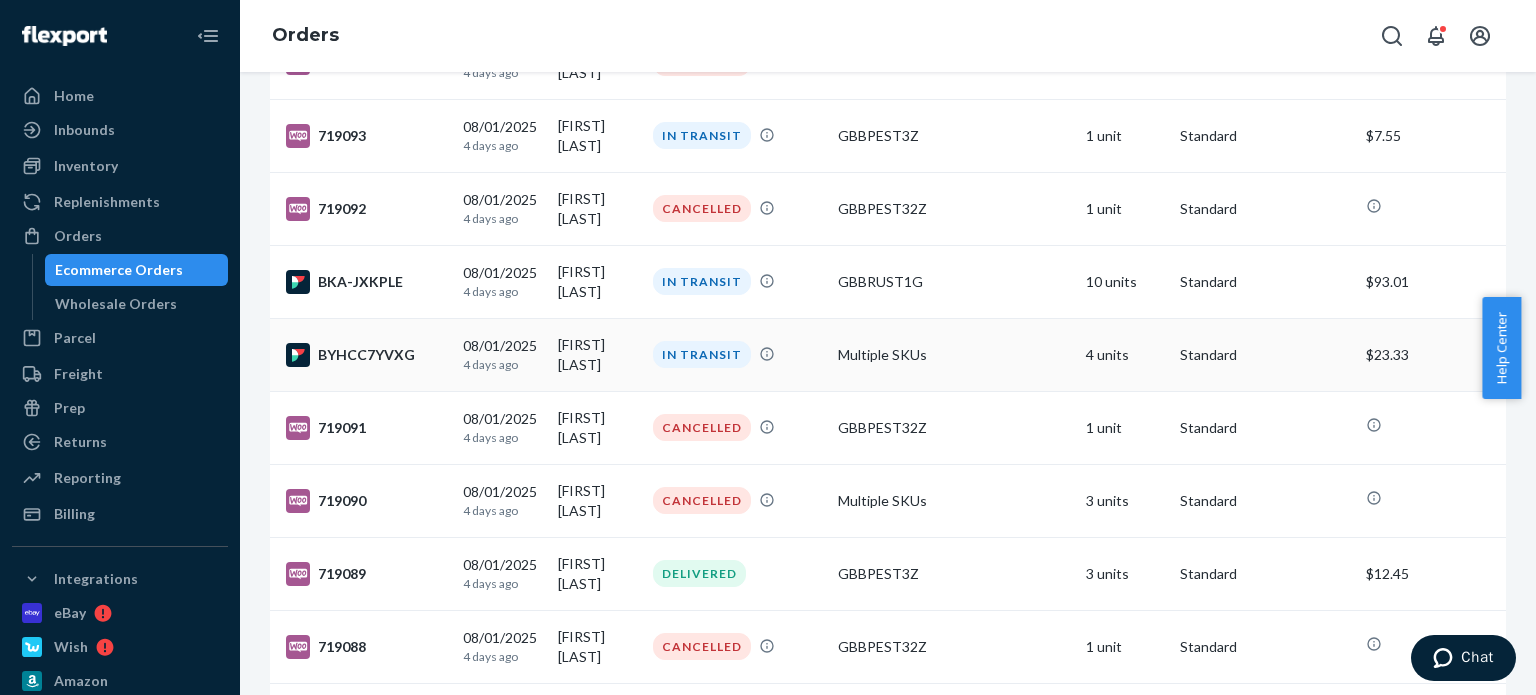 click on "Kimberly Sparks" at bounding box center [597, 354] 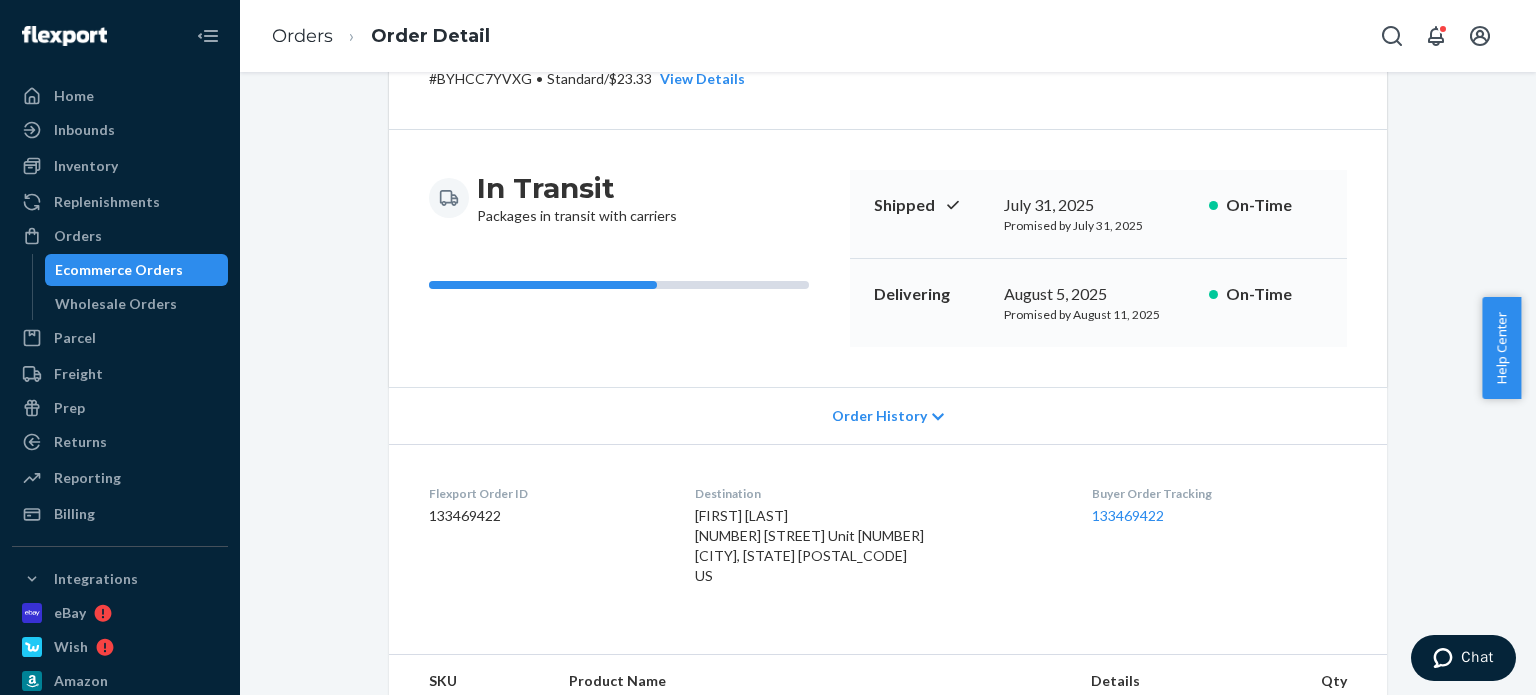 scroll, scrollTop: 200, scrollLeft: 0, axis: vertical 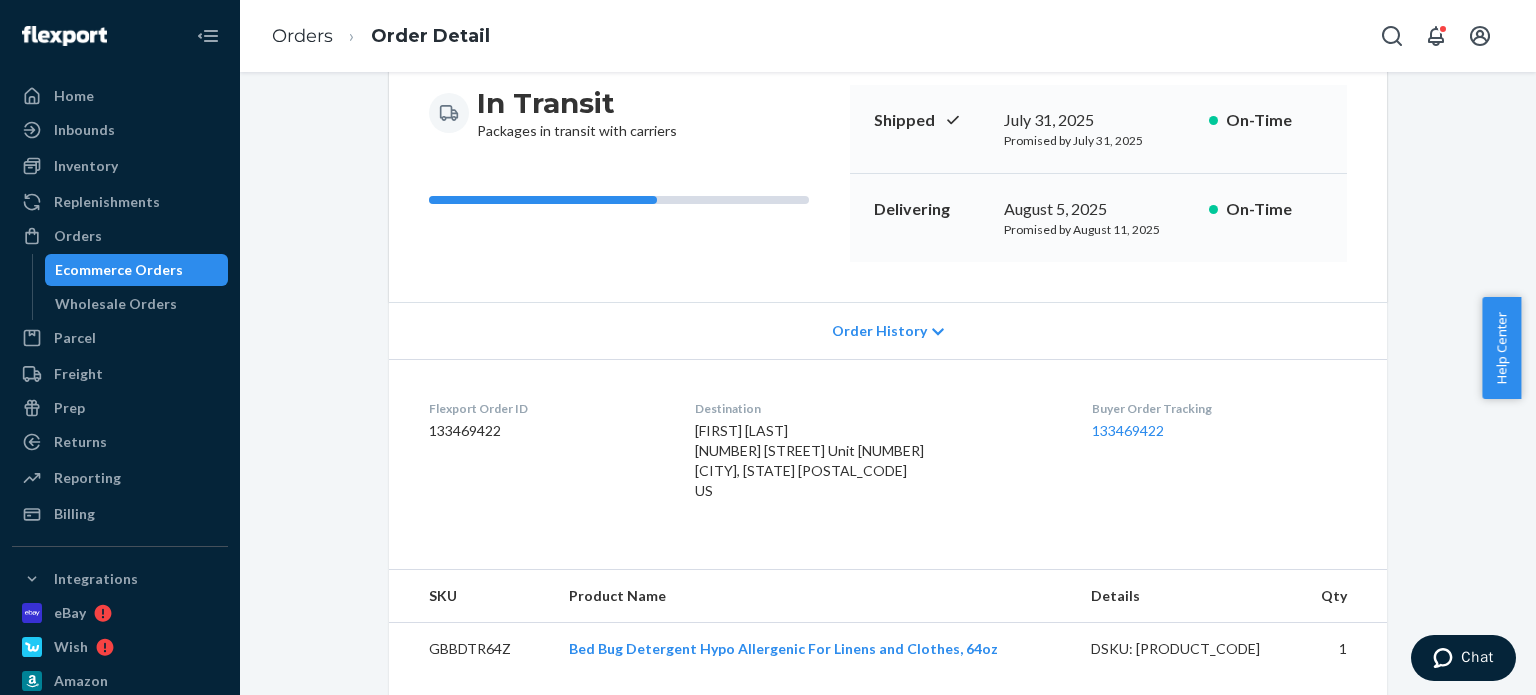 click on "Kimberly Sparks
451 N Pickens Bridge Rd Unit 315
Piney Flats, TN 37686-4275
US" at bounding box center [809, 460] 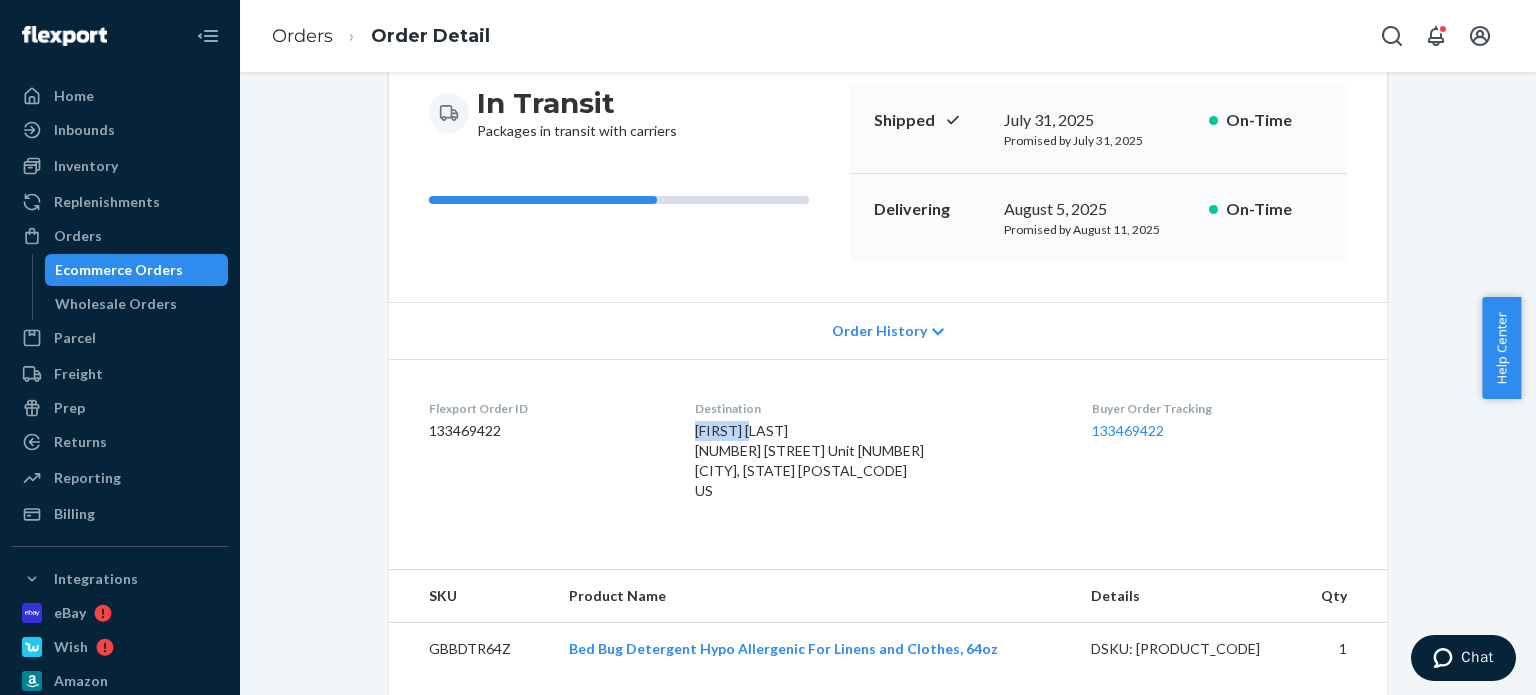 click on "Kimberly Sparks
451 N Pickens Bridge Rd Unit 315
Piney Flats, TN 37686-4275
US" at bounding box center (809, 460) 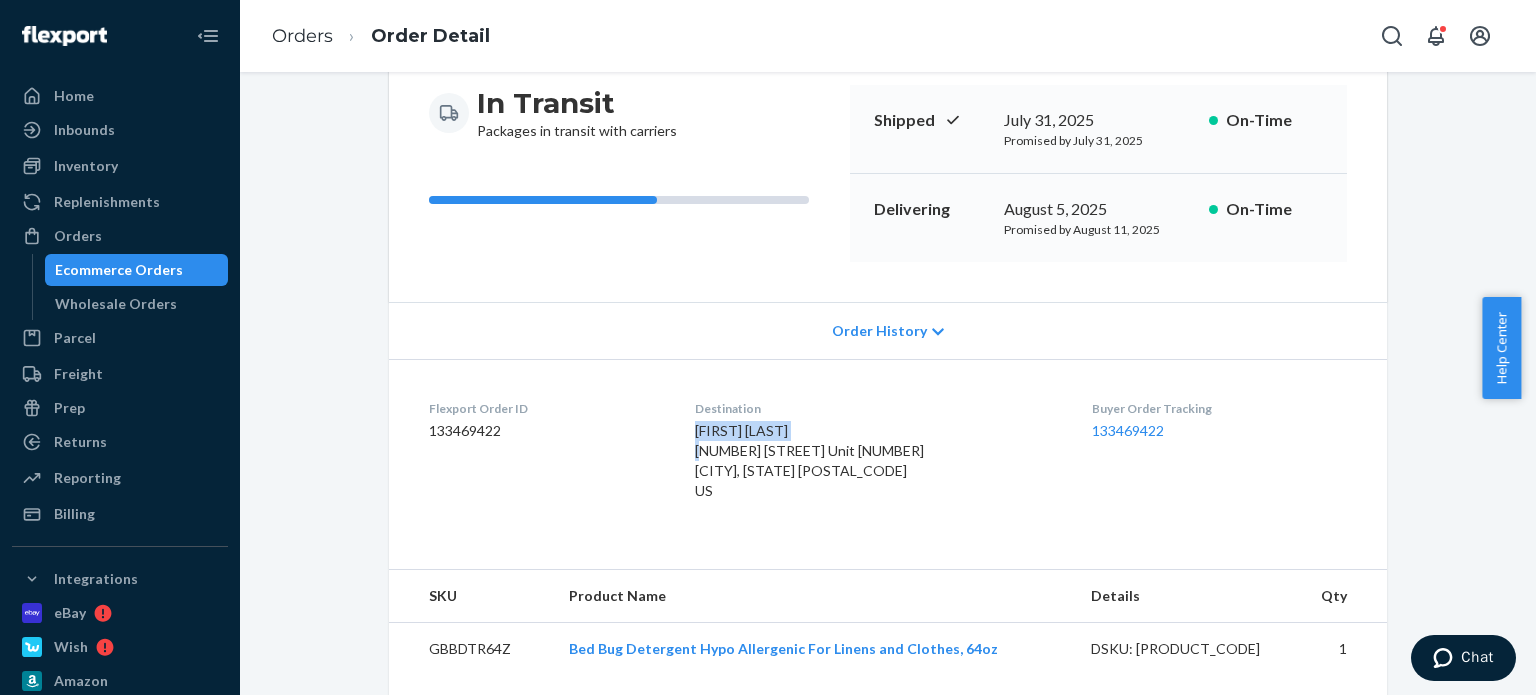click on "Kimberly Sparks
451 N Pickens Bridge Rd Unit 315
Piney Flats, TN 37686-4275
US" at bounding box center [809, 460] 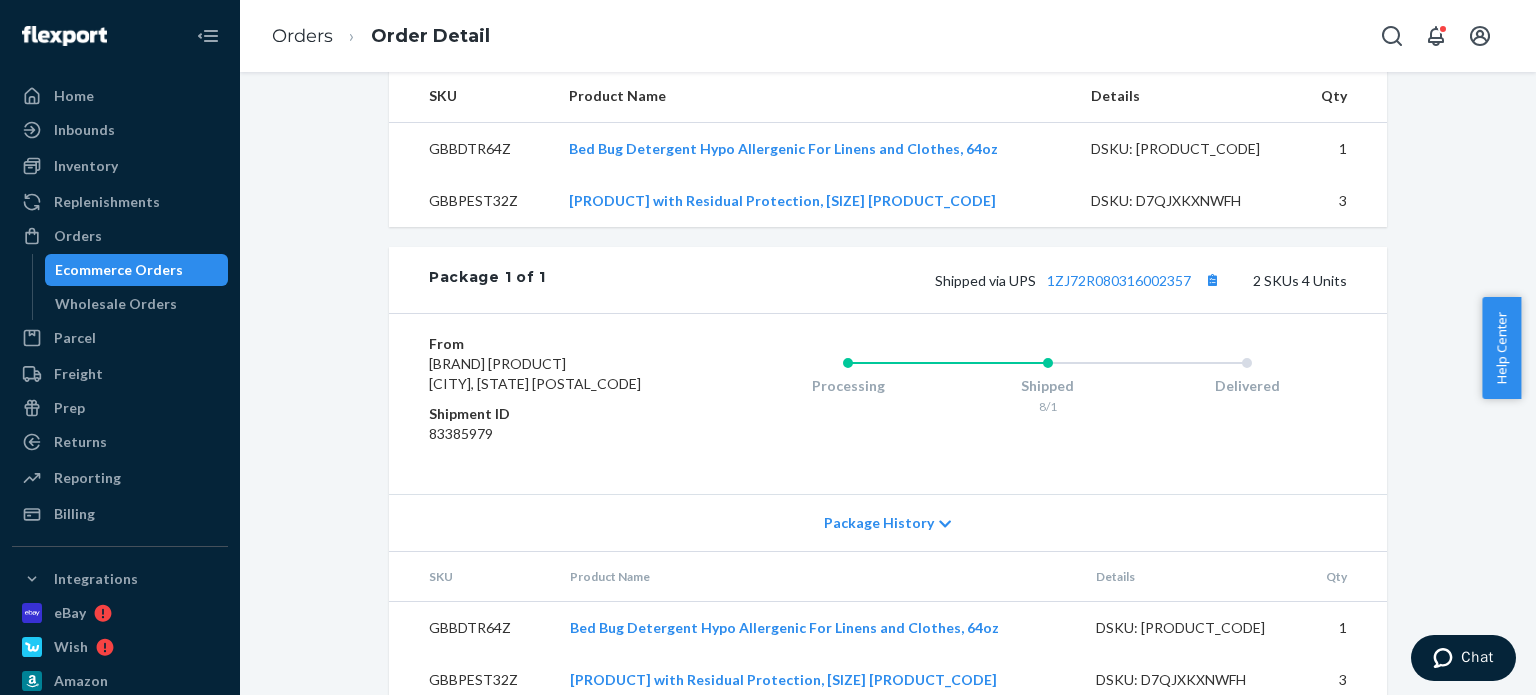 scroll, scrollTop: 772, scrollLeft: 0, axis: vertical 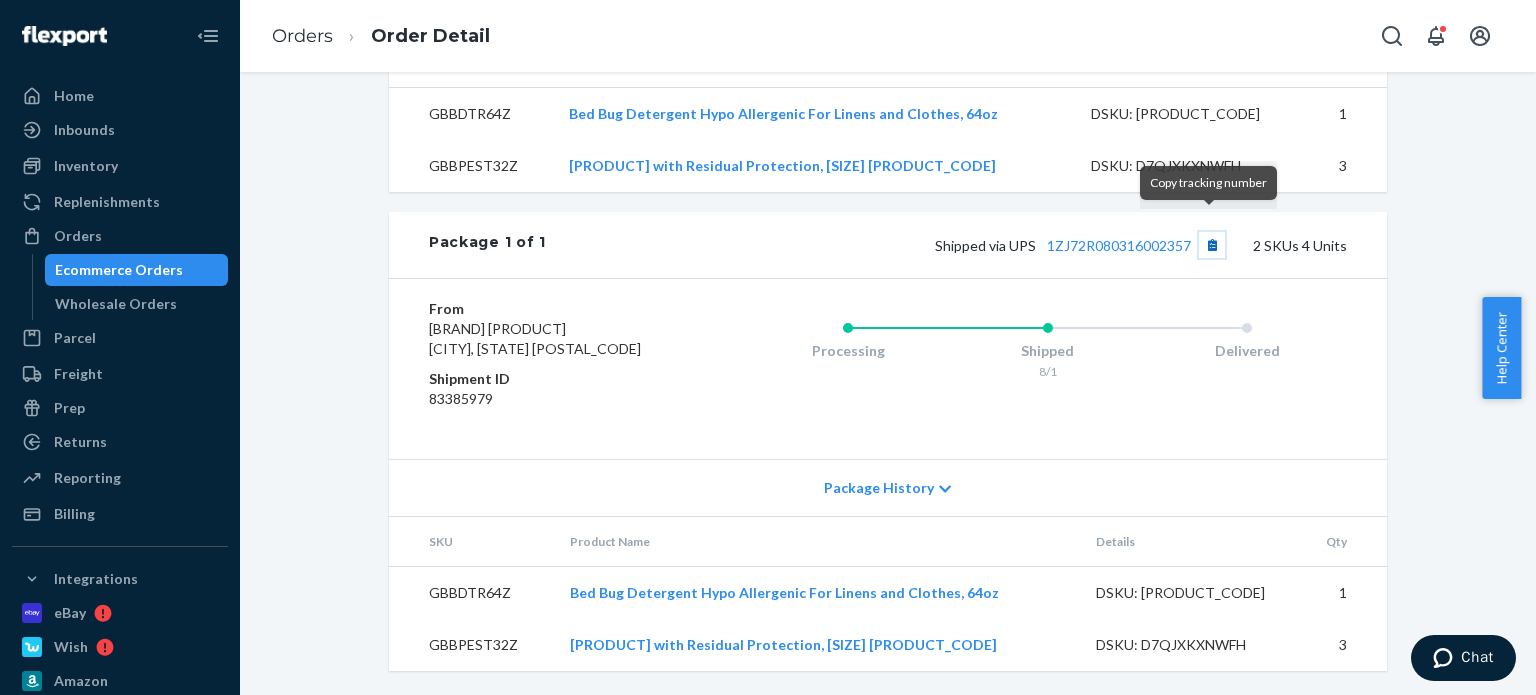 click at bounding box center (1212, 245) 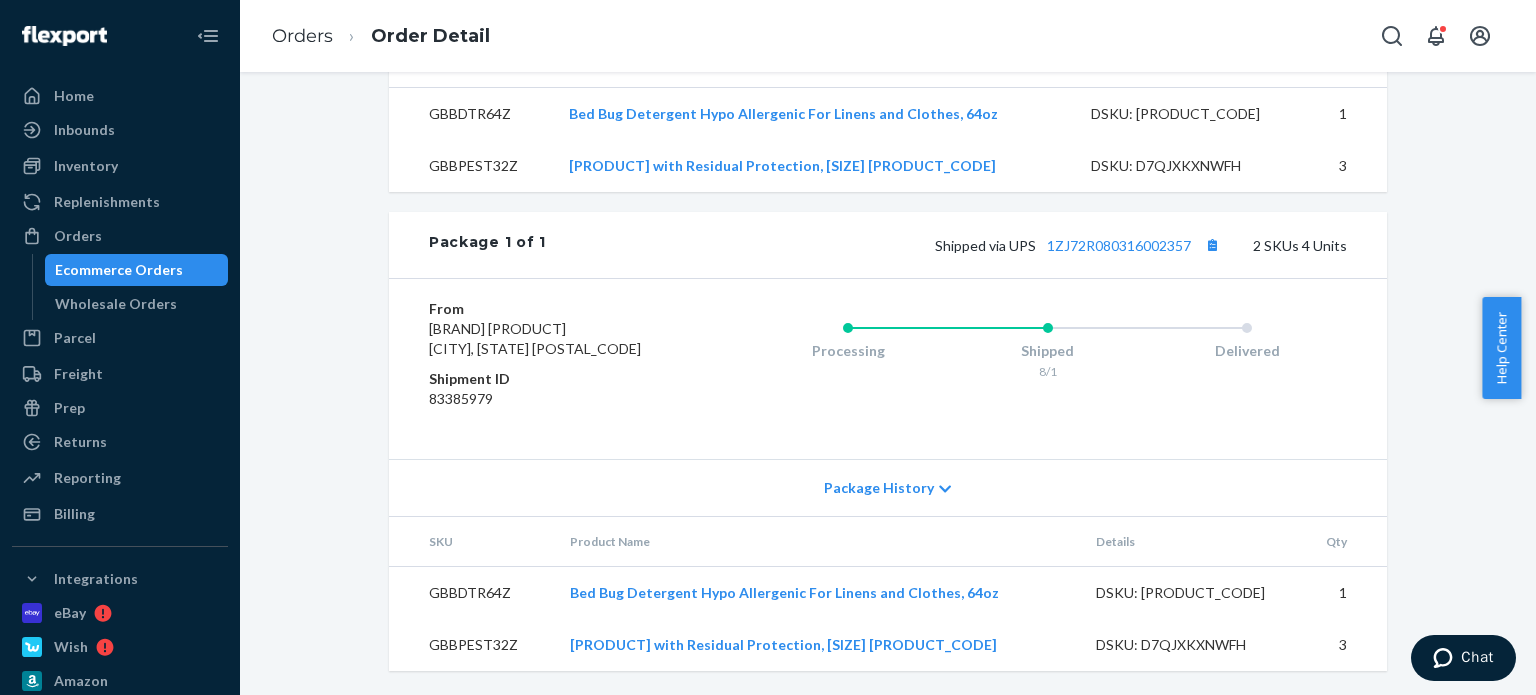 drag, startPoint x: 161, startPoint y: 236, endPoint x: 576, endPoint y: 359, distance: 432.8441 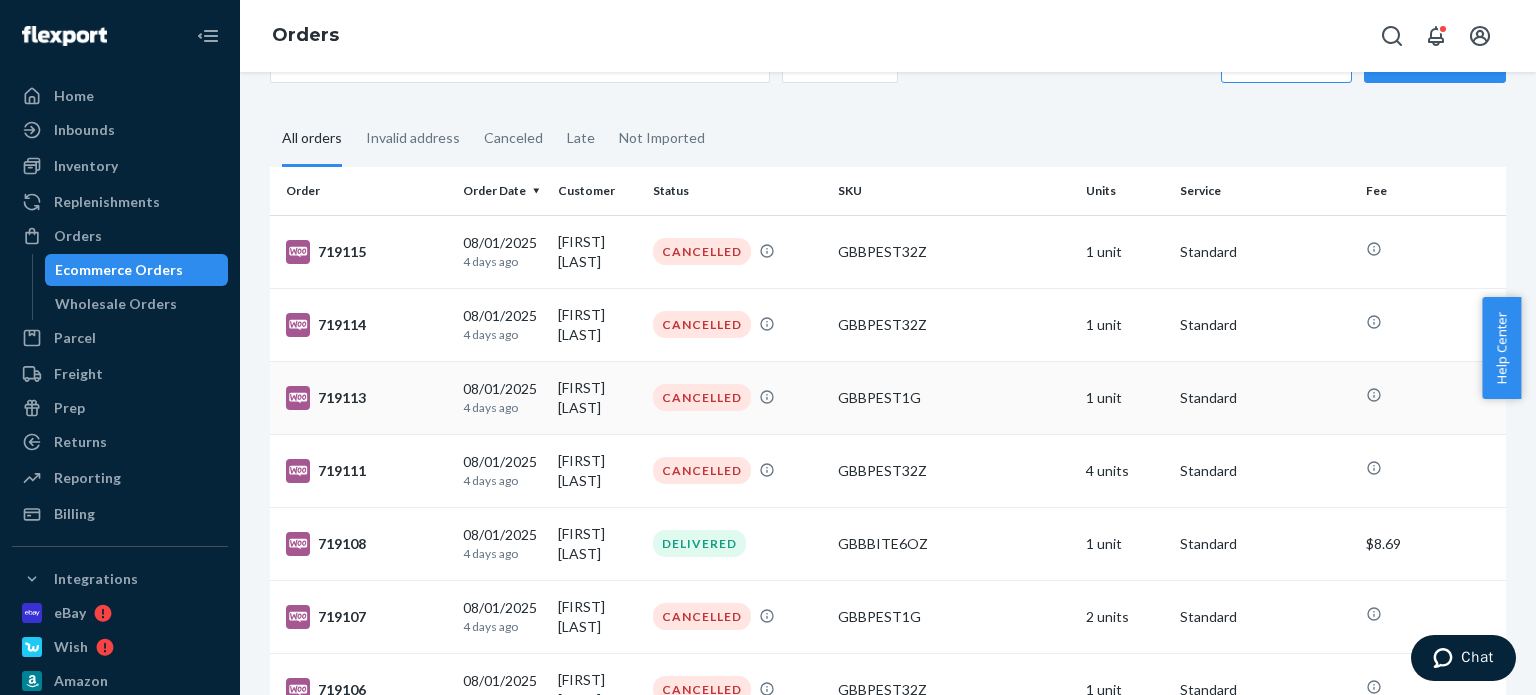 scroll, scrollTop: 0, scrollLeft: 0, axis: both 